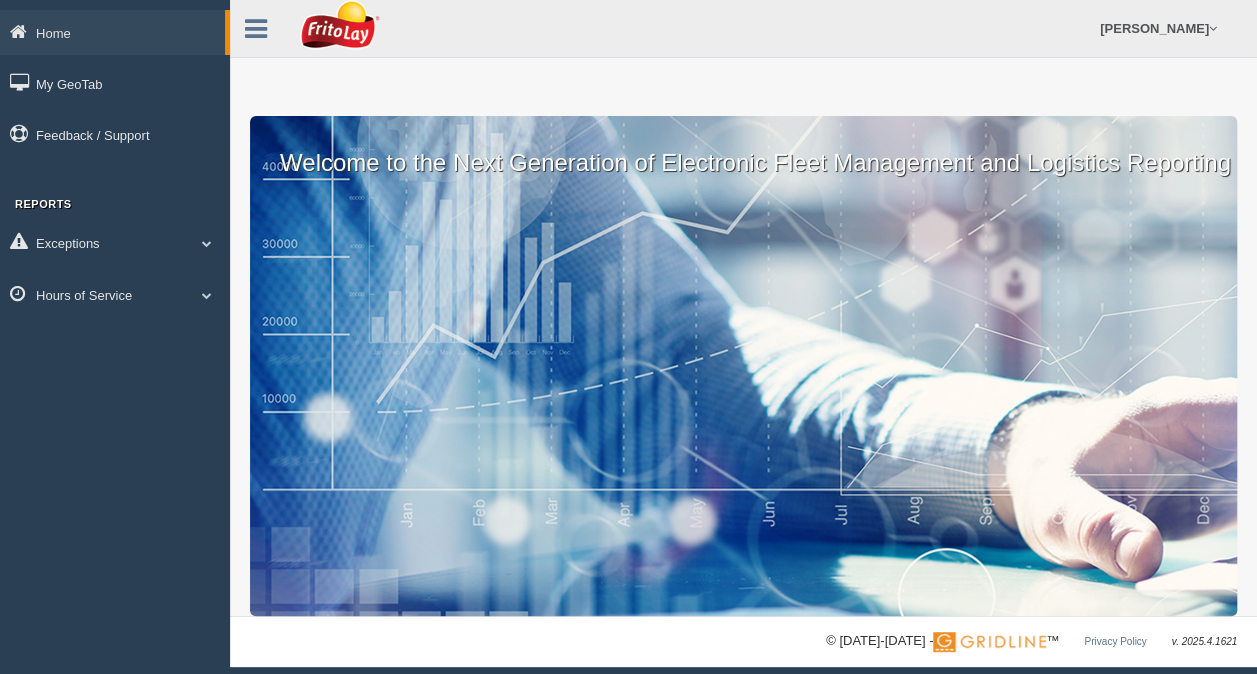 scroll, scrollTop: 12, scrollLeft: 0, axis: vertical 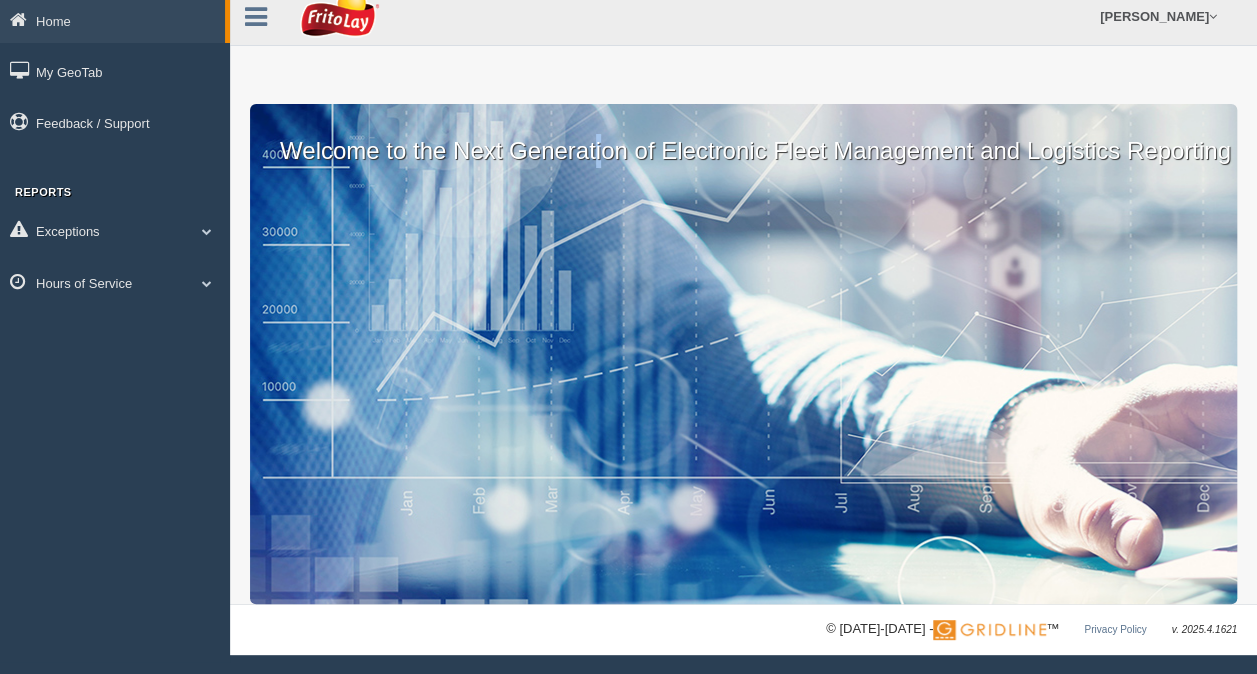 drag, startPoint x: 596, startPoint y: 453, endPoint x: 581, endPoint y: 598, distance: 145.7738 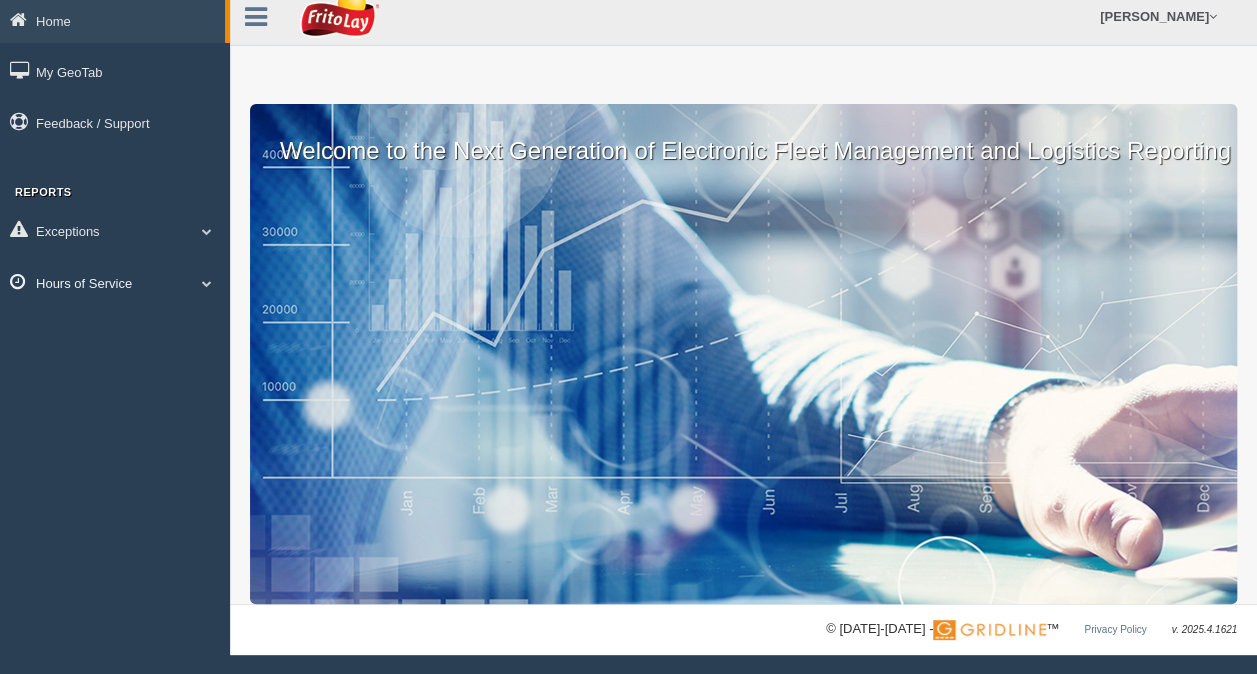 click at bounding box center (207, 283) 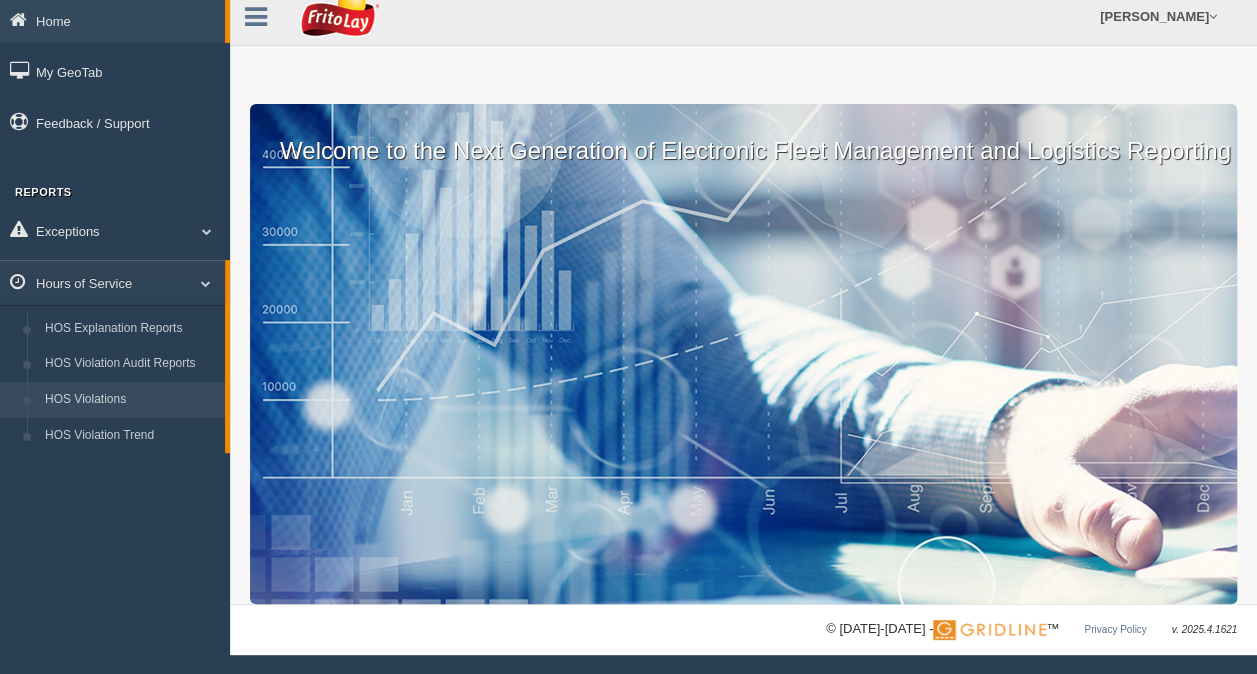click on "HOS Violations" at bounding box center [130, 400] 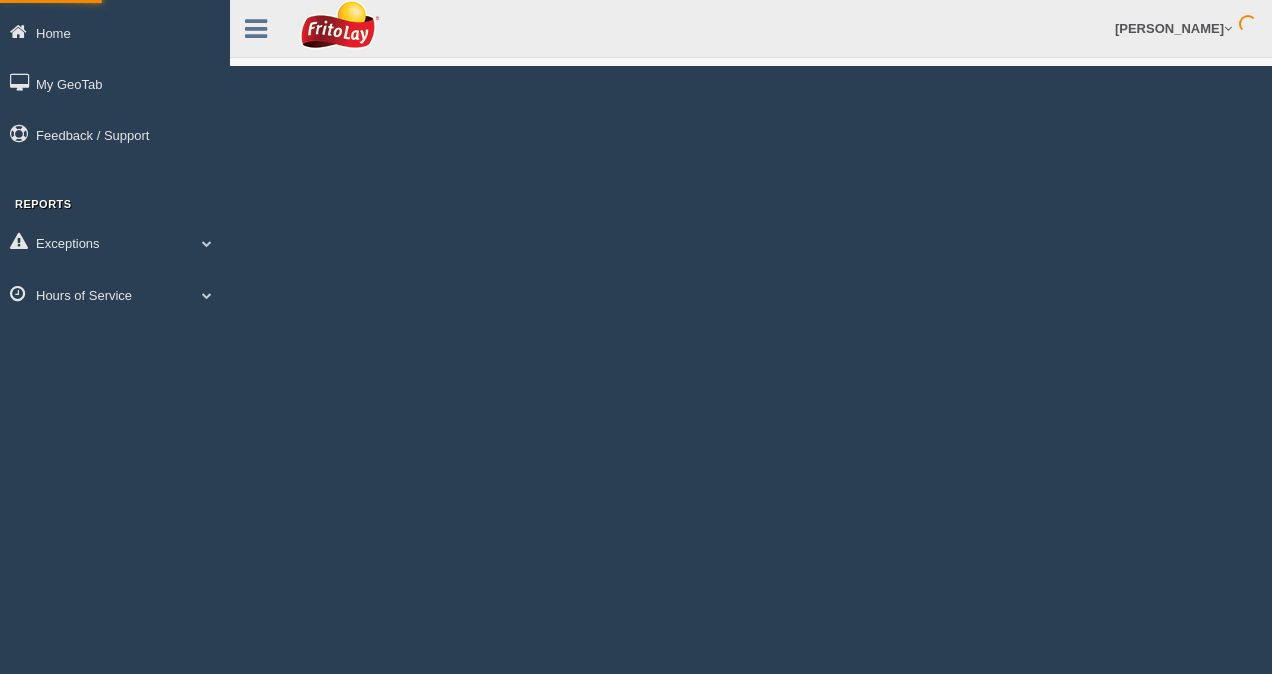 scroll, scrollTop: 0, scrollLeft: 0, axis: both 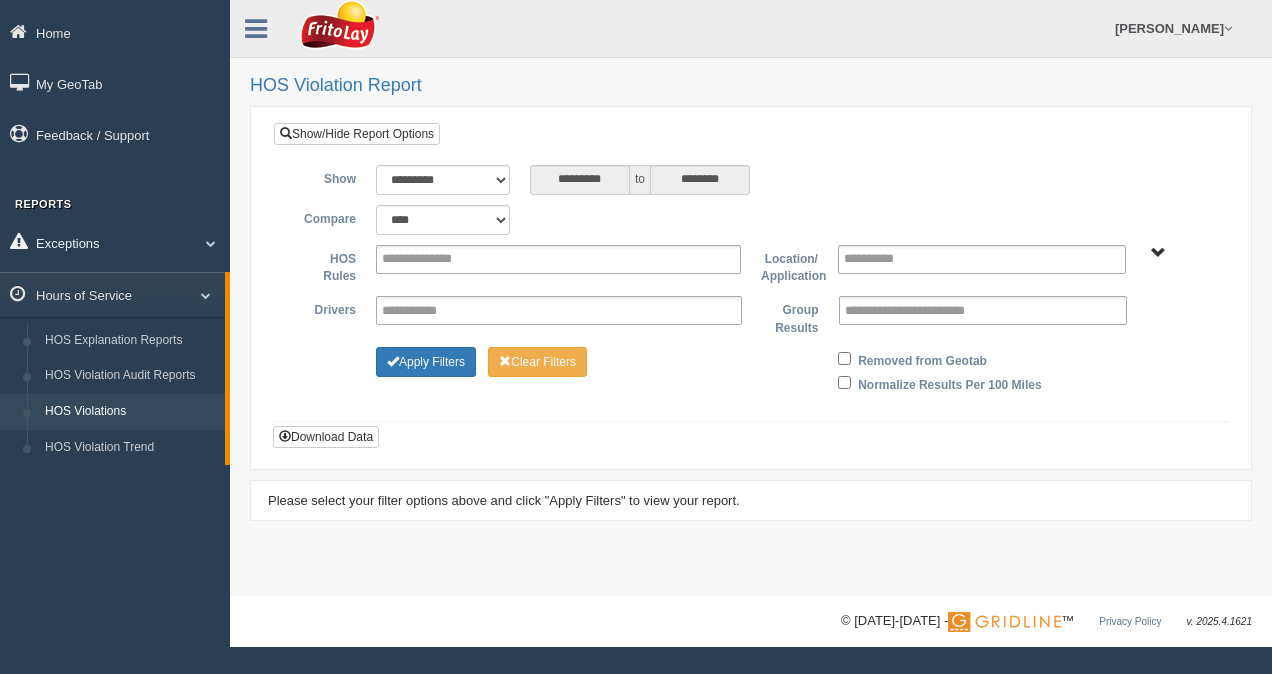 click on "Exceptions" at bounding box center [115, 242] 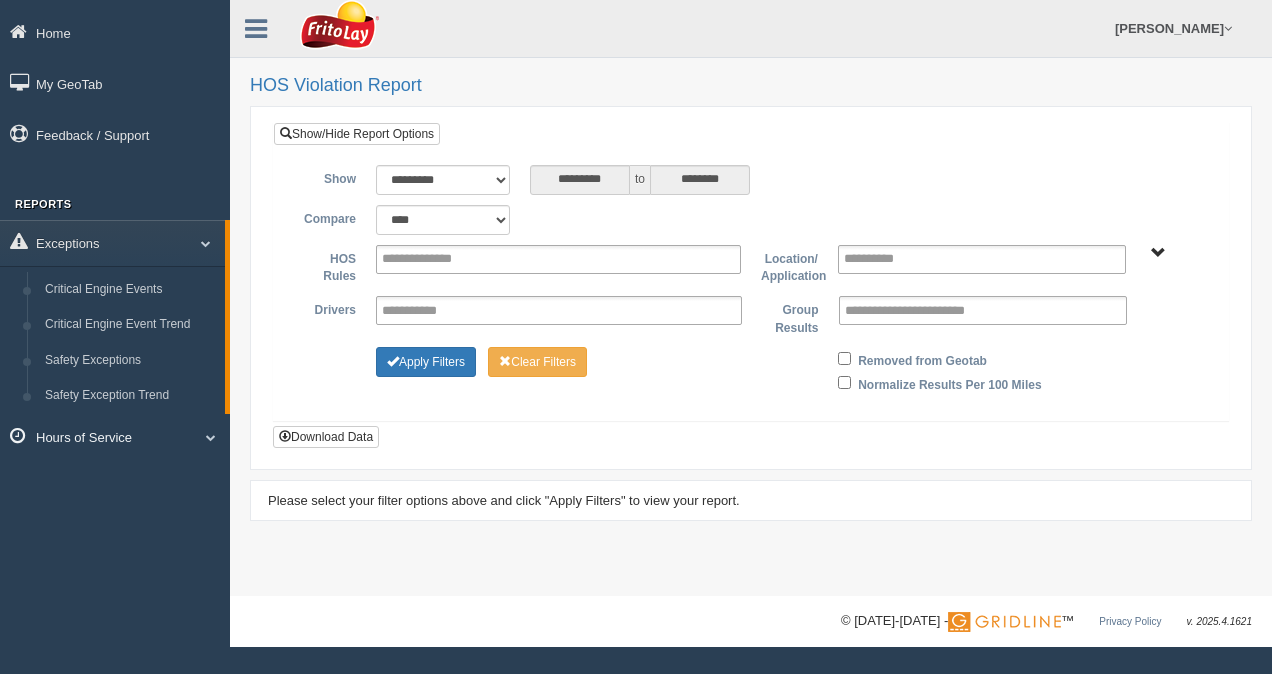 click on "Hours of Service" at bounding box center [115, 436] 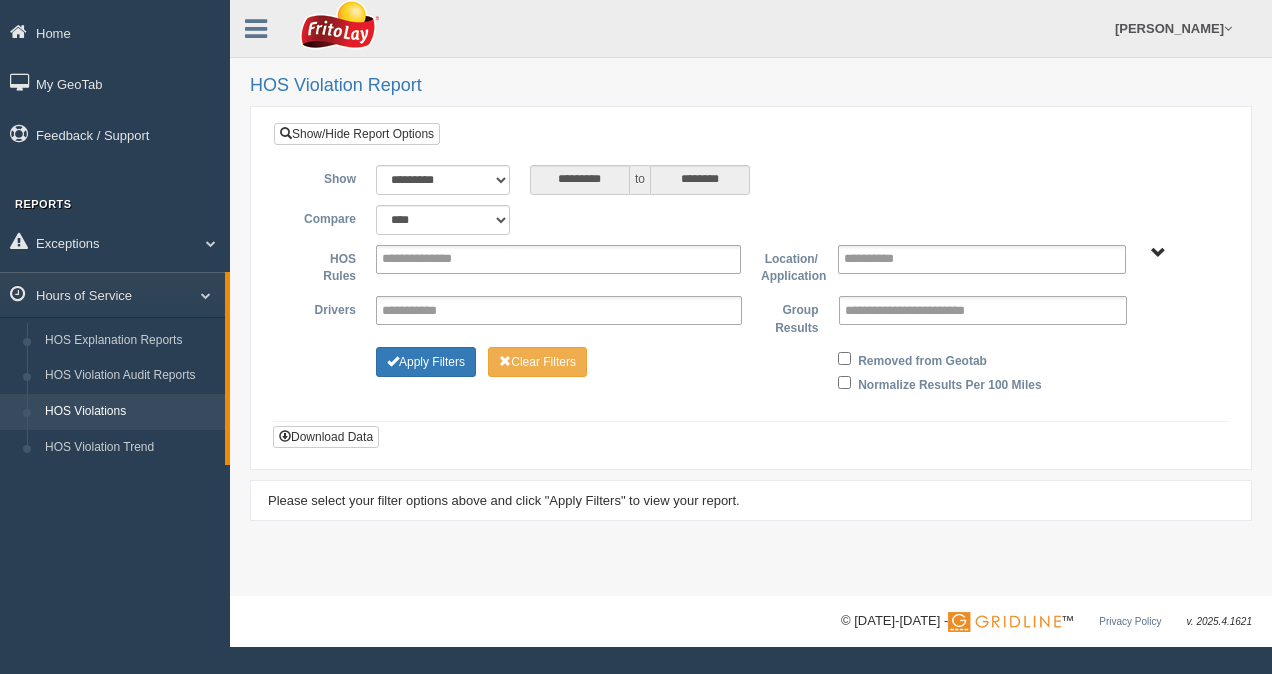 click on "HOS Violations" at bounding box center (130, 412) 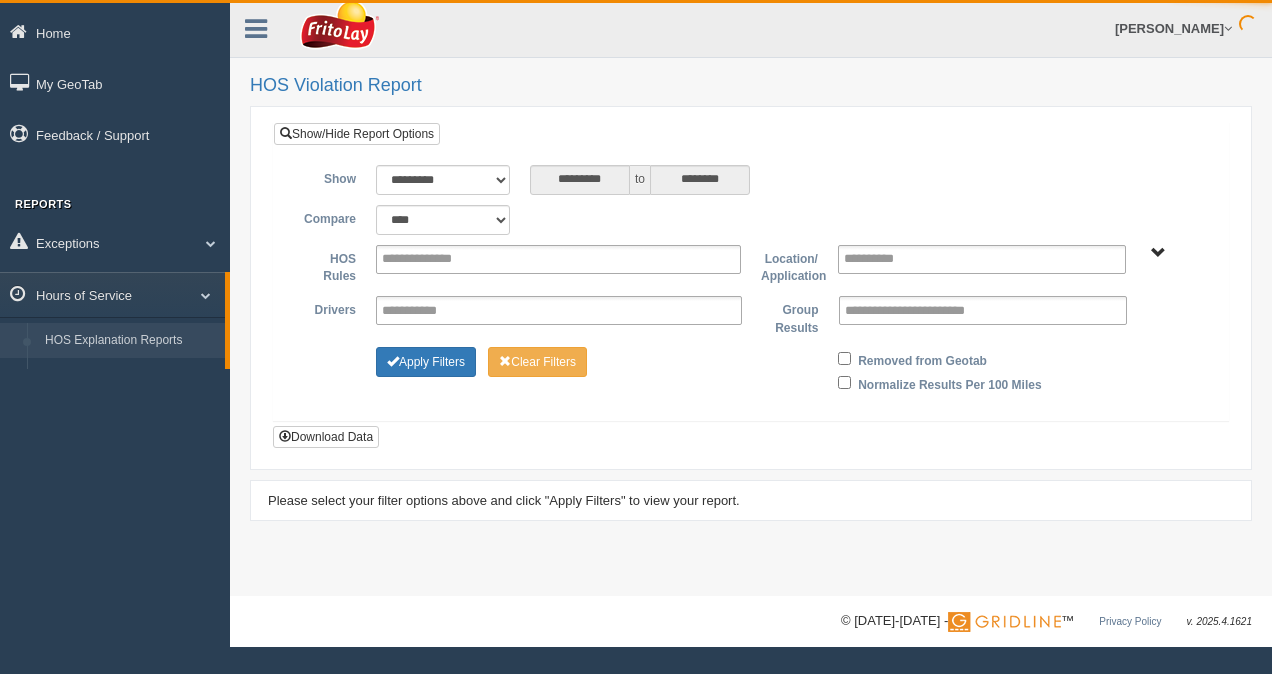 scroll, scrollTop: 0, scrollLeft: 0, axis: both 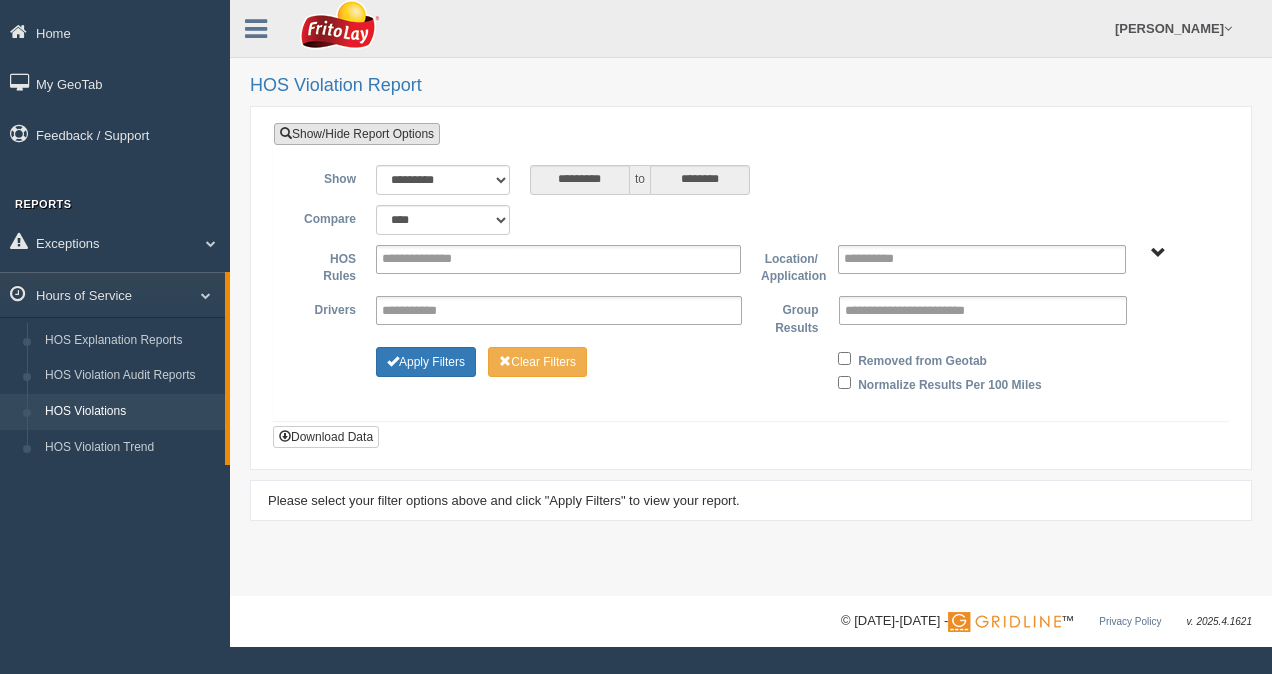 click on "Show/Hide Report Options" at bounding box center (357, 134) 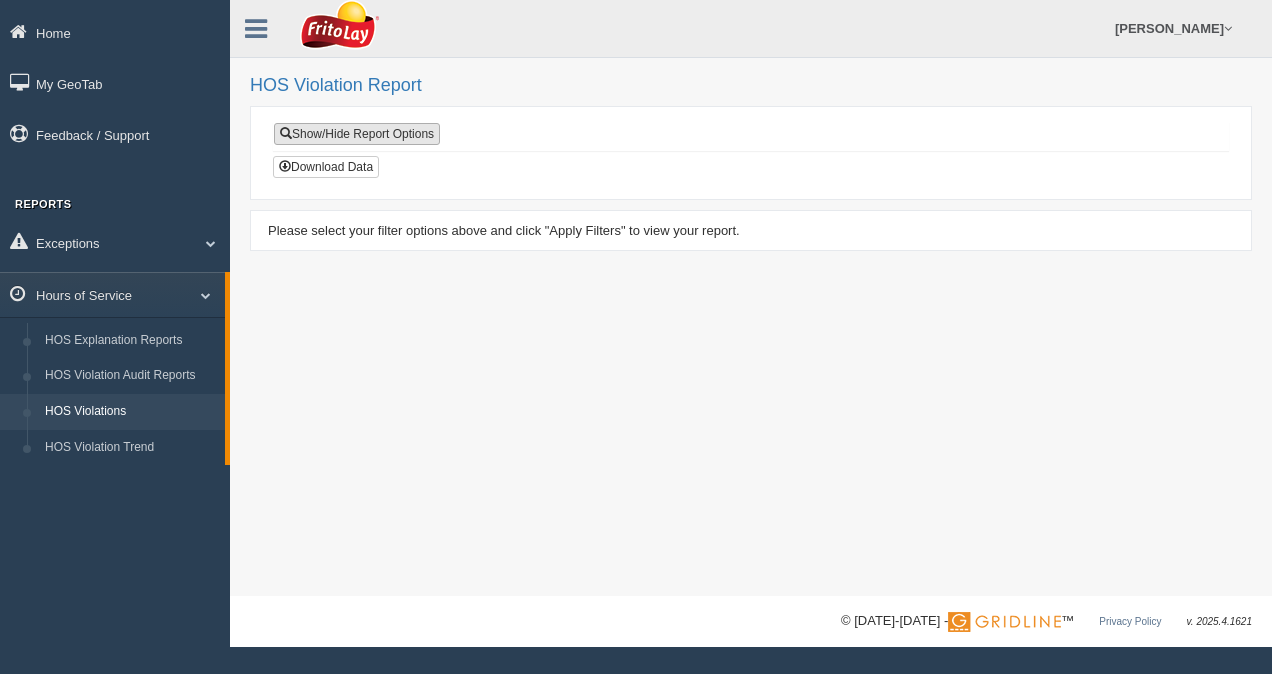 click on "Show/Hide Report Options" at bounding box center [357, 134] 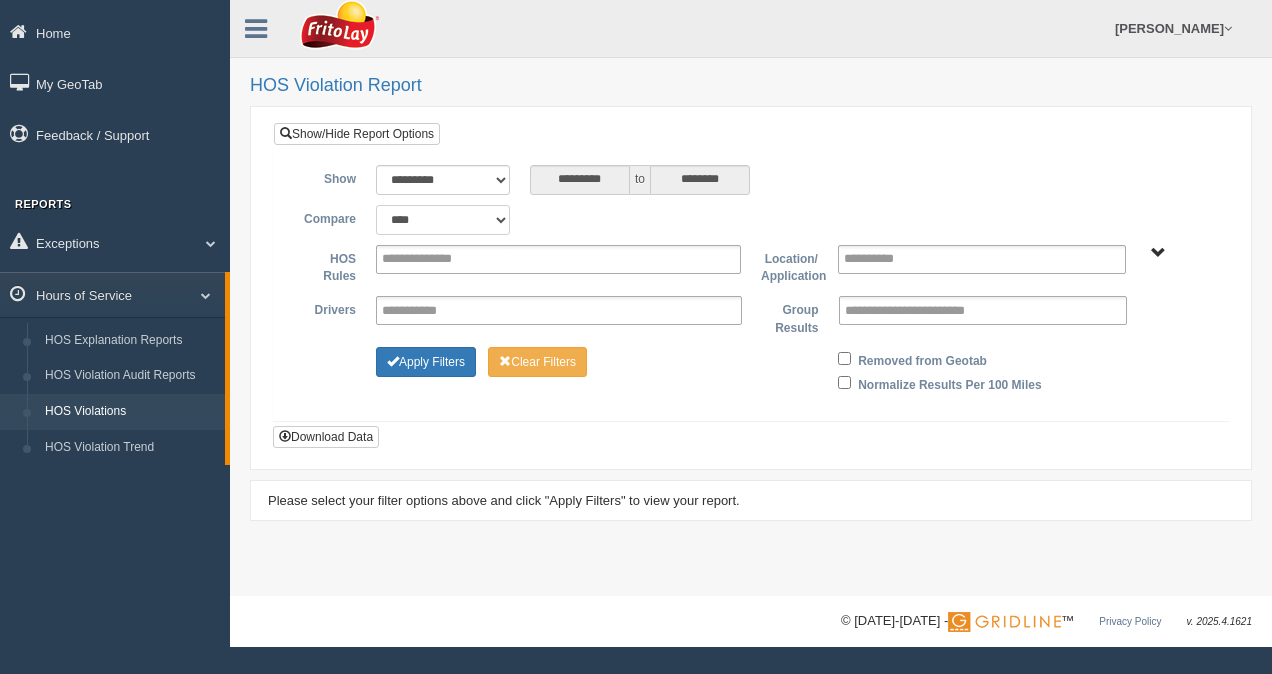 click on "**********" at bounding box center [443, 220] 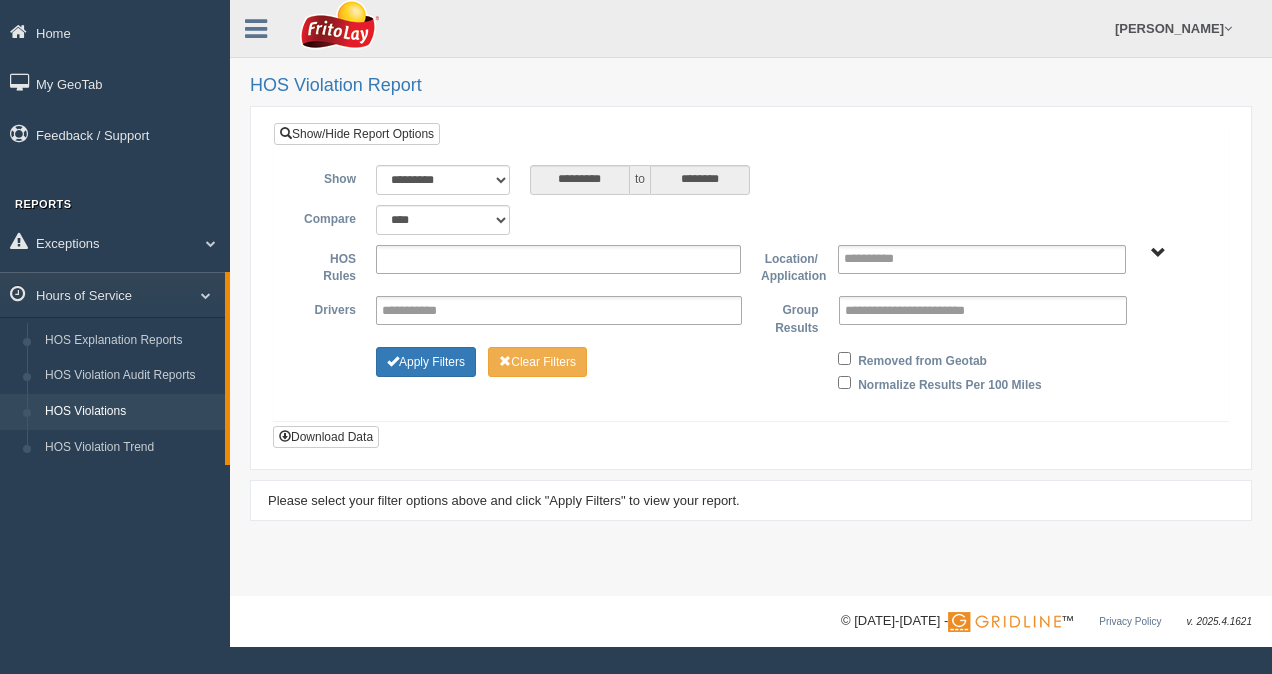click at bounding box center (431, 259) 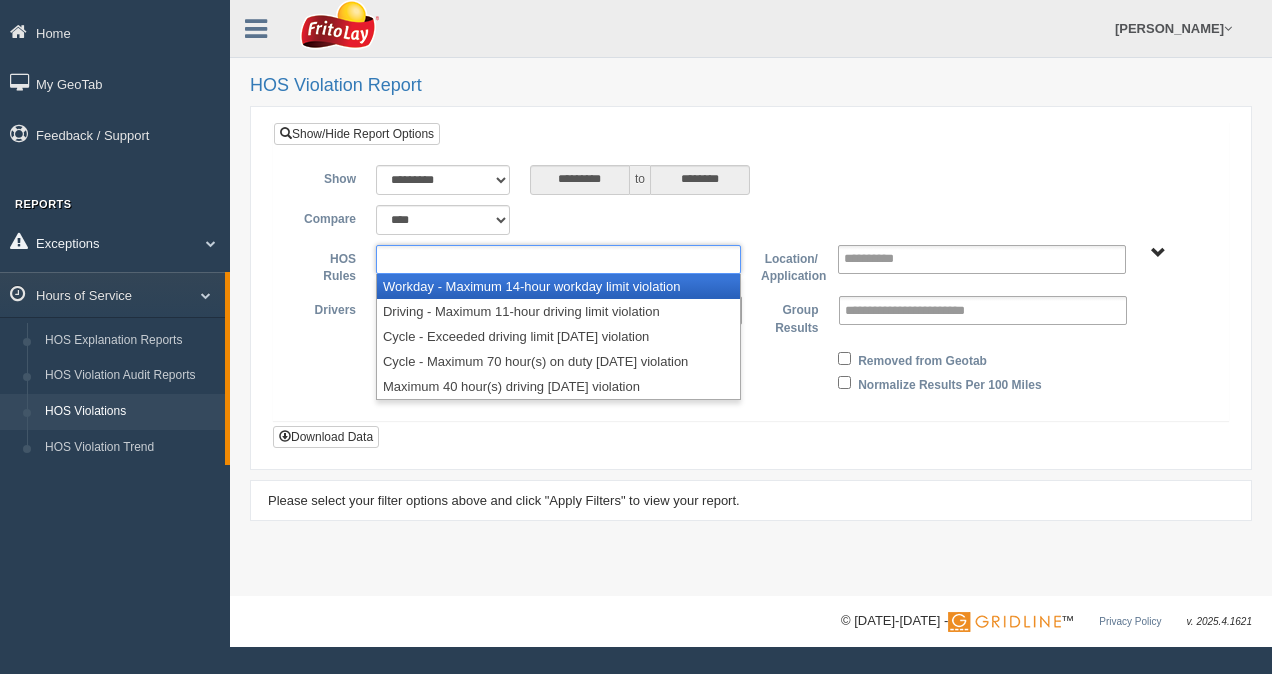 type on "**********" 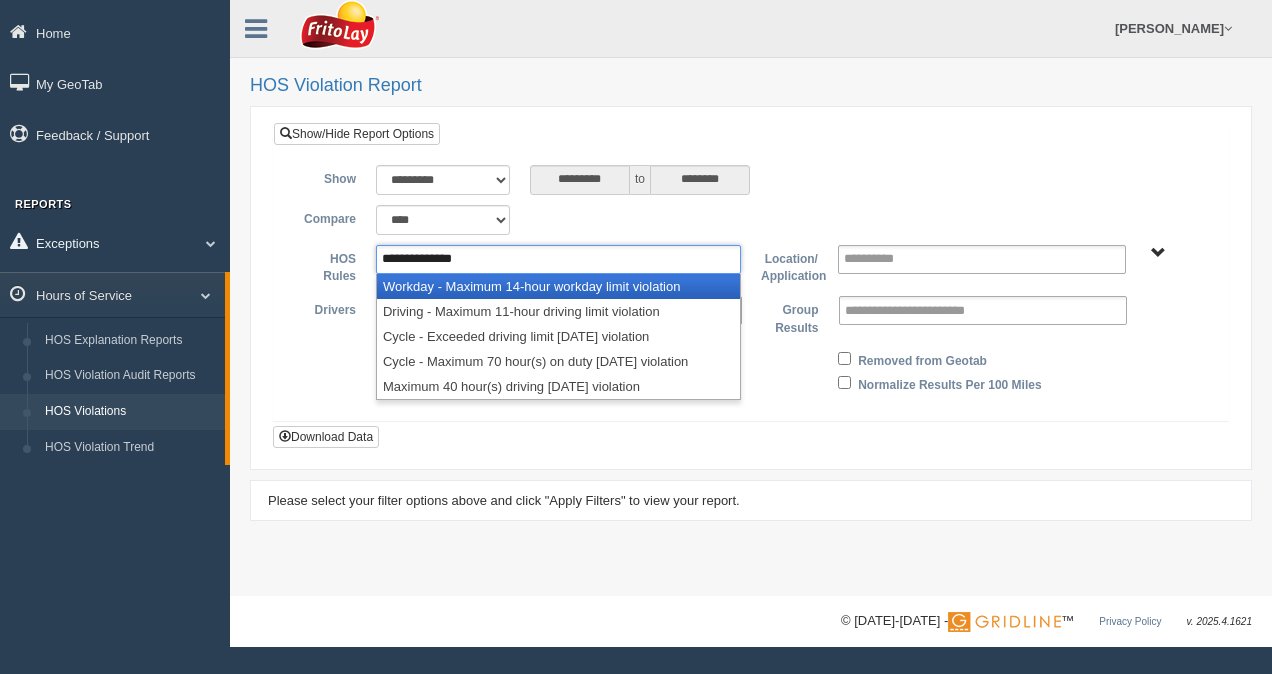 click on "Exceptions" at bounding box center [115, 242] 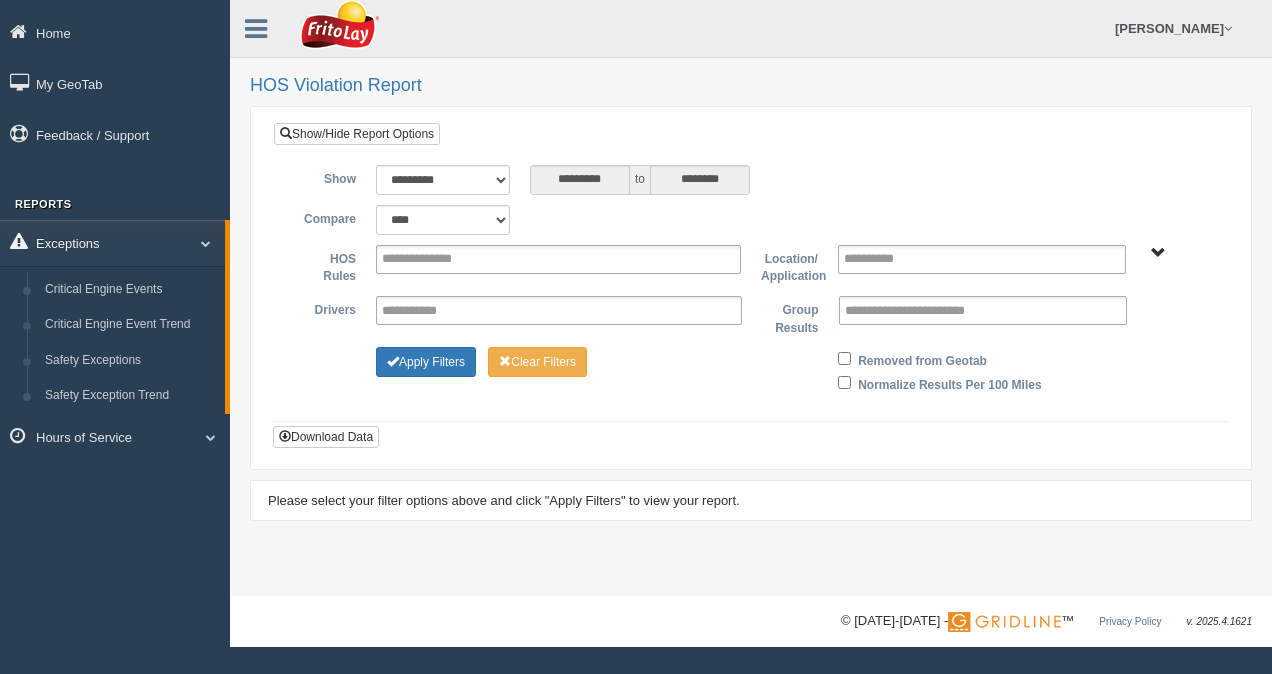 click on "Exceptions" at bounding box center [112, 242] 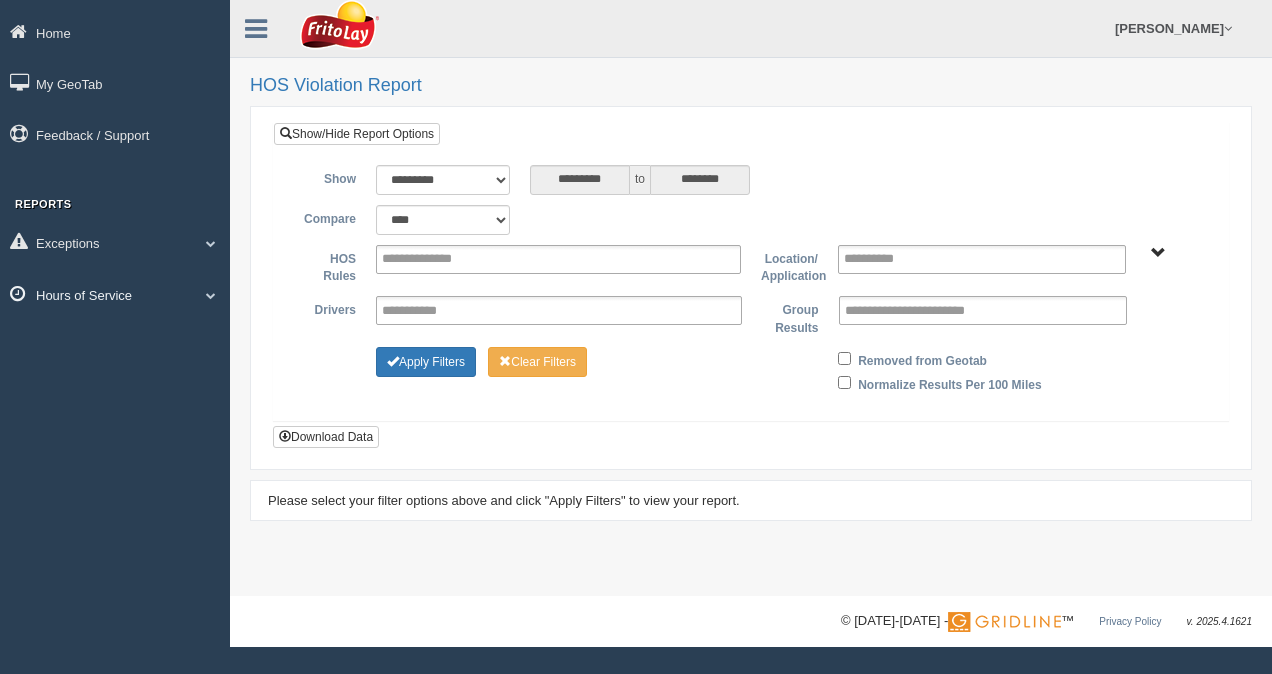 click on "Hours of Service" at bounding box center [115, 294] 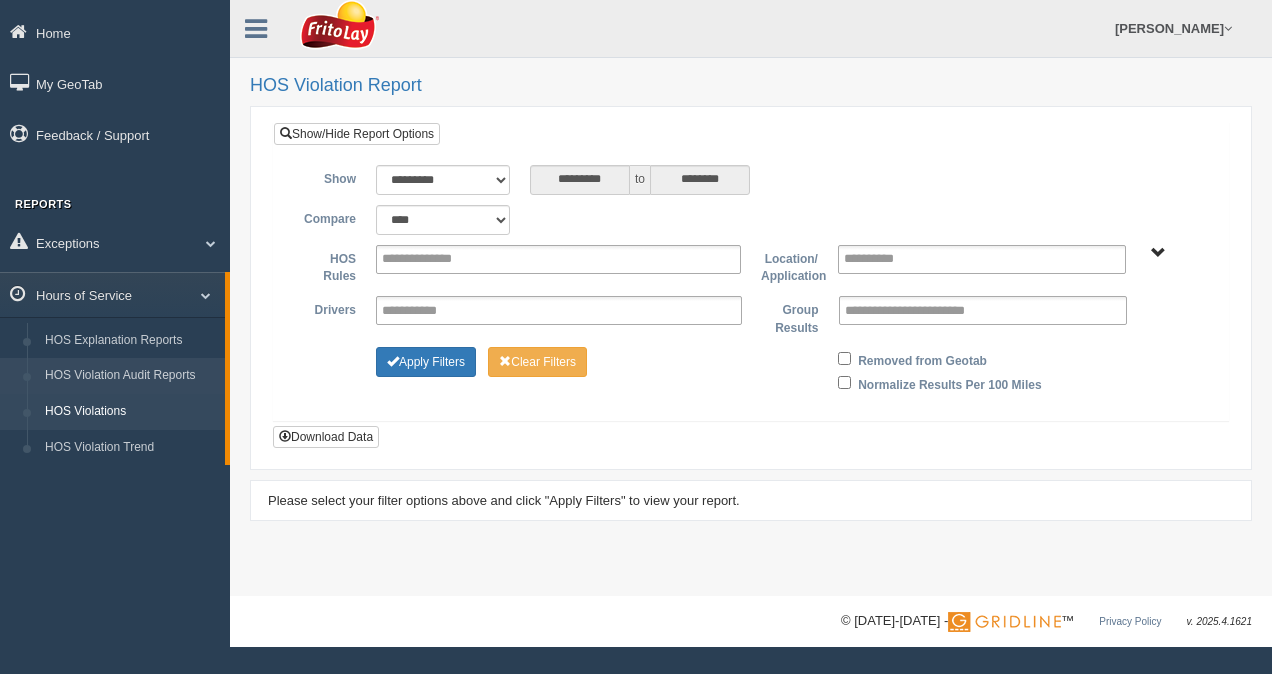 click on "HOS Violation Audit Reports" at bounding box center [130, 376] 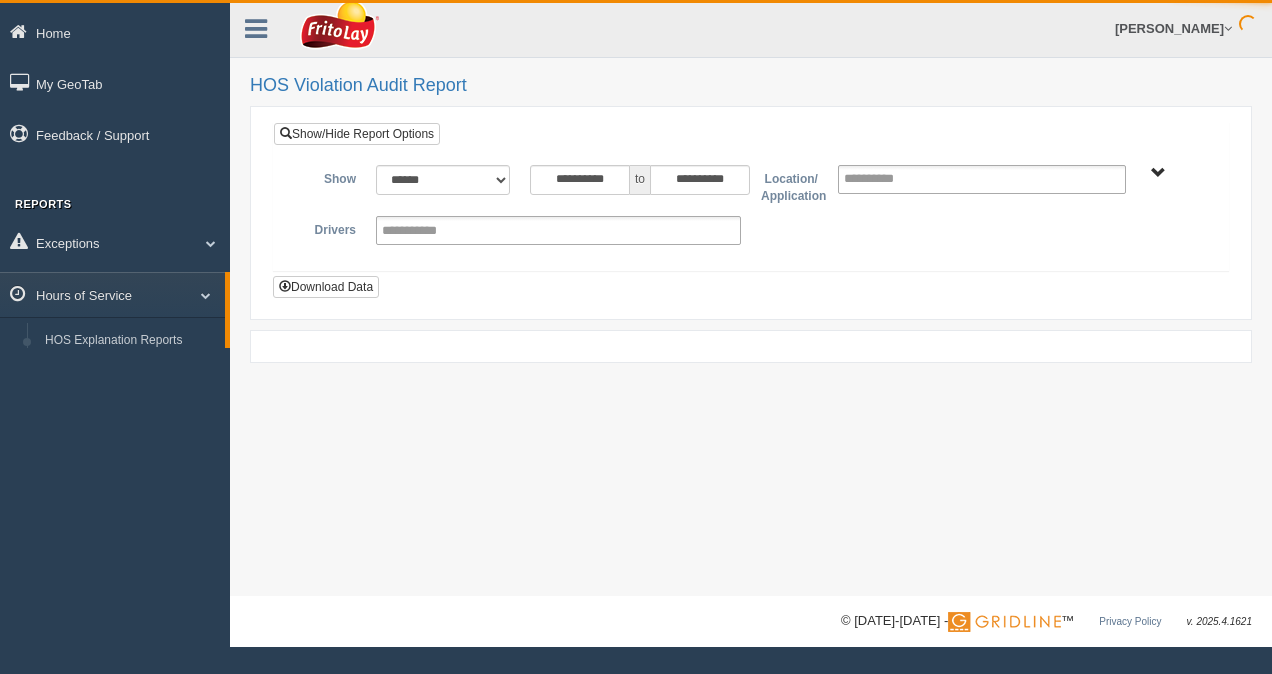 scroll, scrollTop: 0, scrollLeft: 0, axis: both 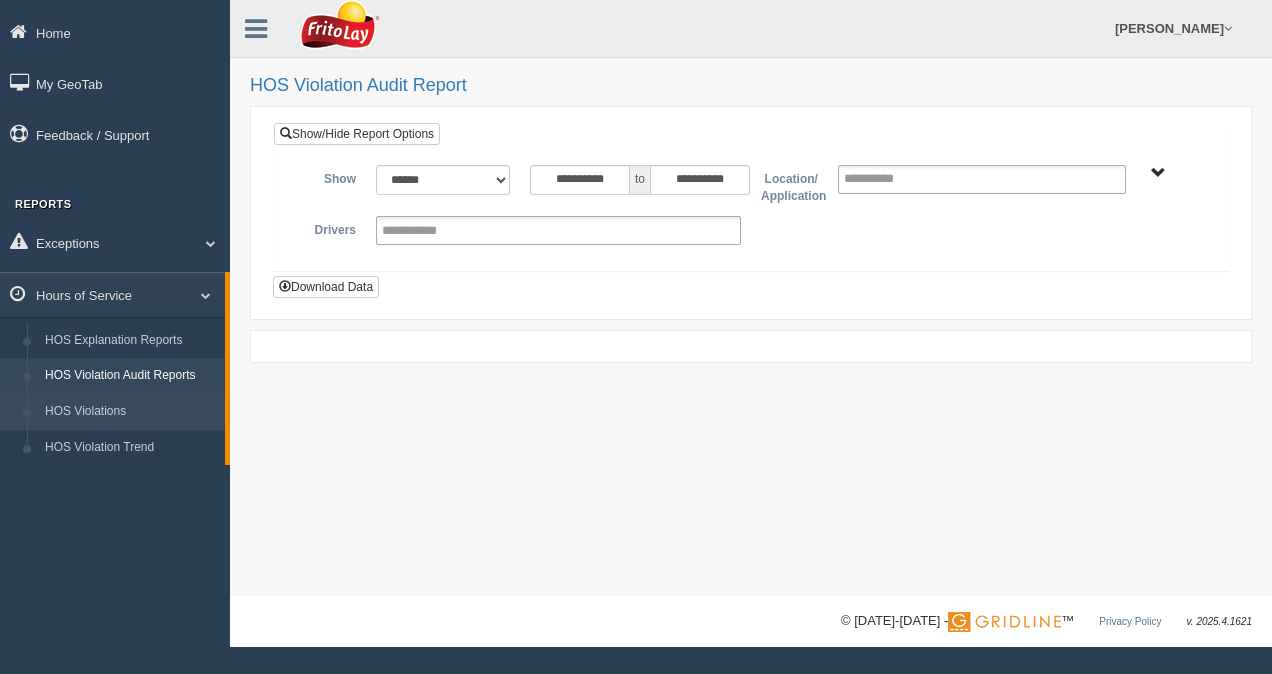 click on "HOS Violations" at bounding box center (130, 412) 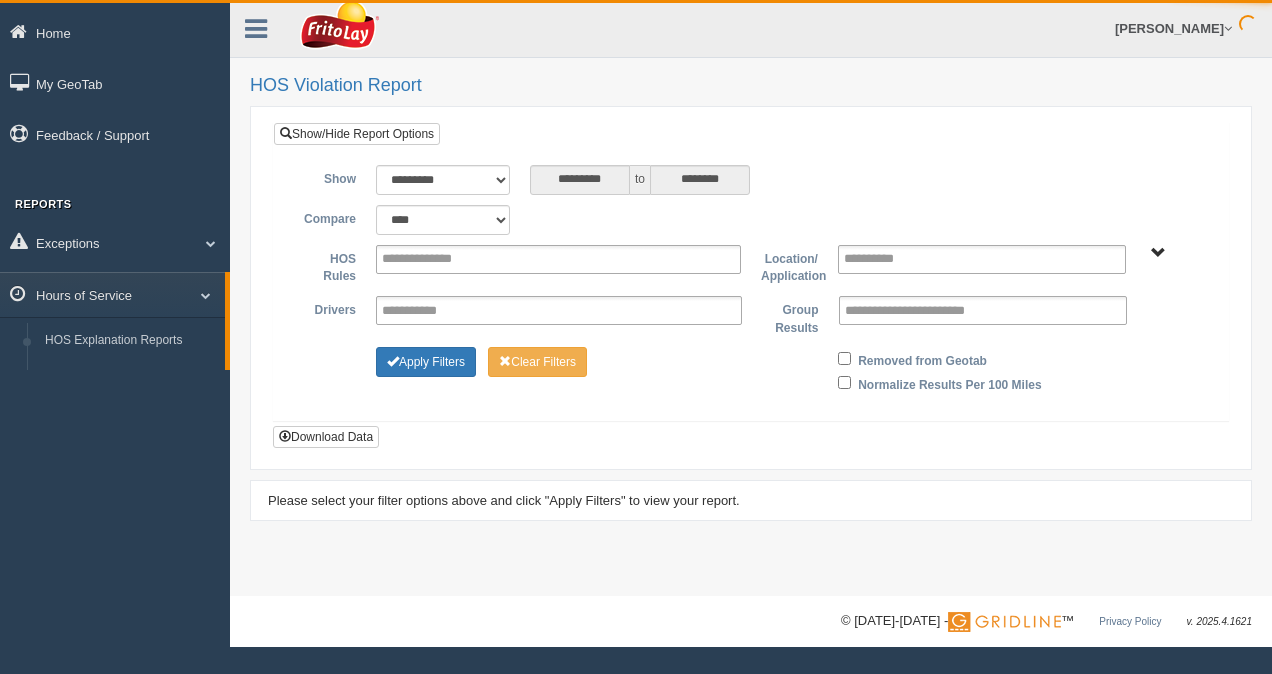 scroll, scrollTop: 0, scrollLeft: 0, axis: both 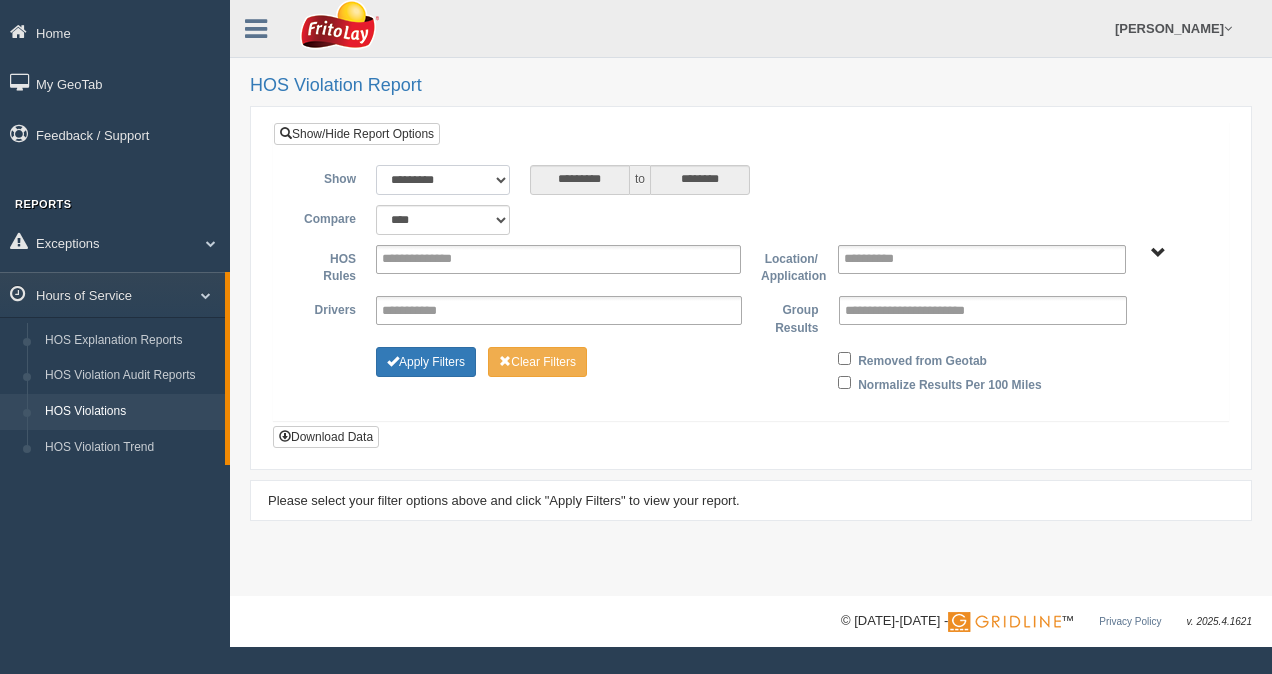 click on "**********" at bounding box center [443, 180] 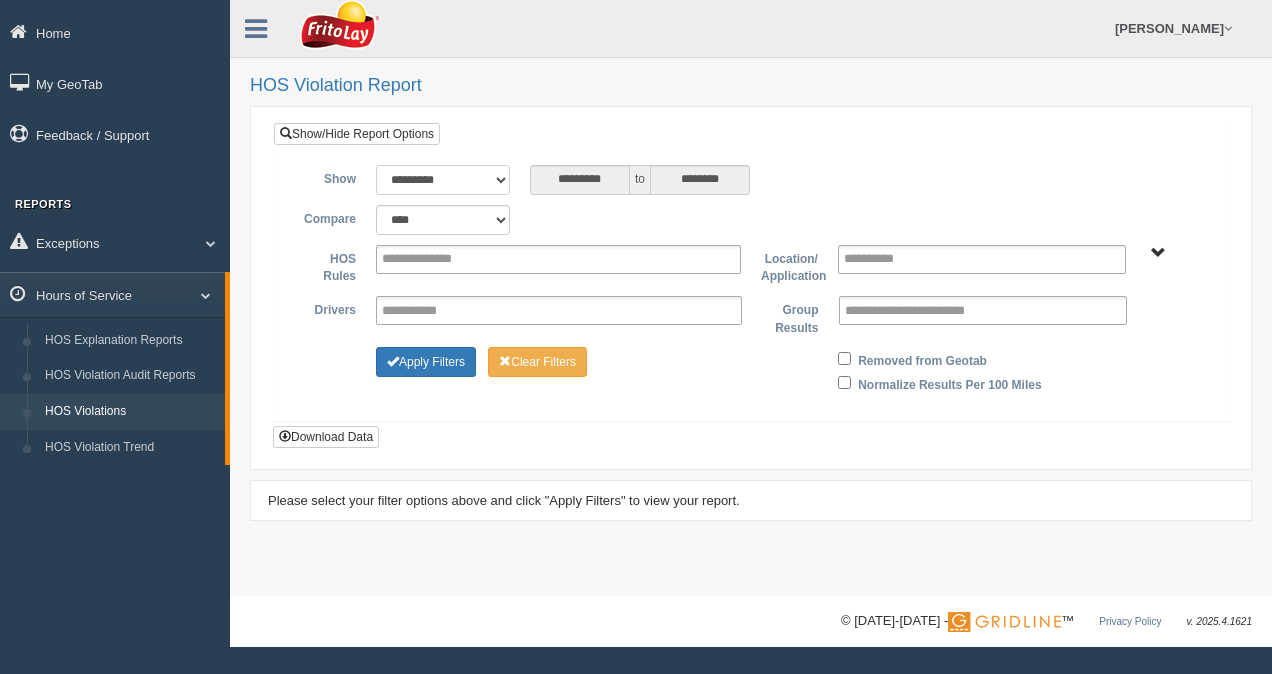 select on "******" 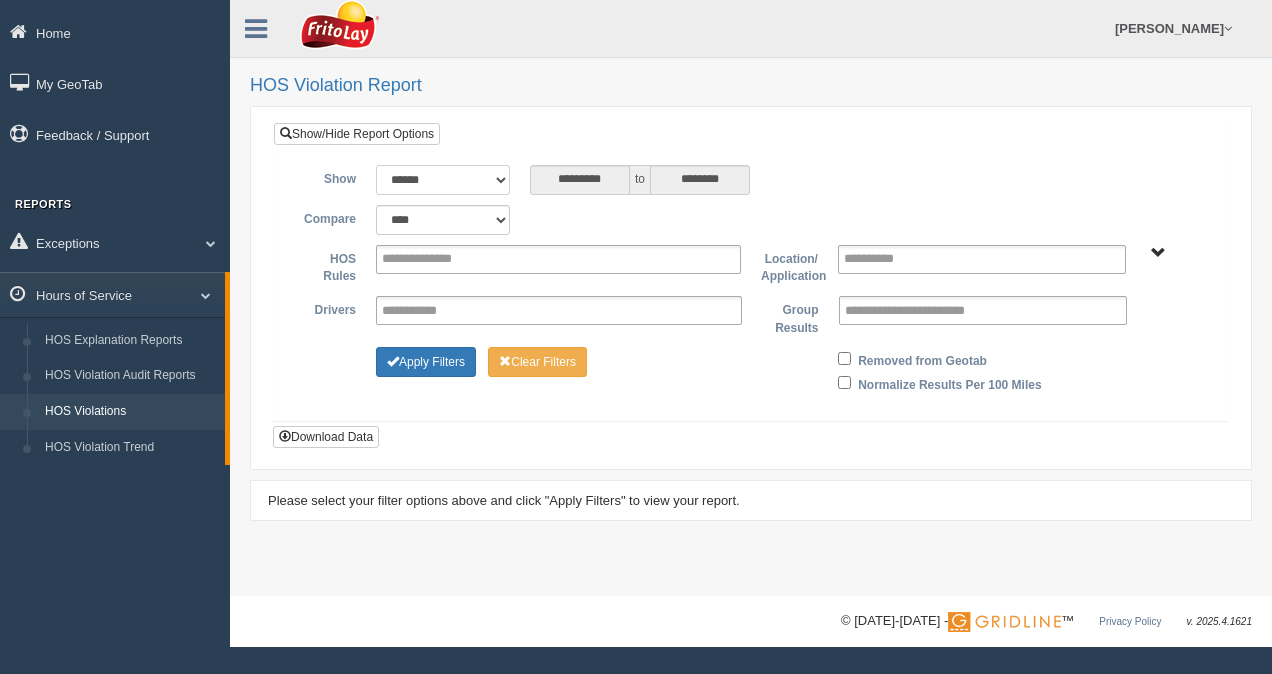 click on "**********" at bounding box center [443, 180] 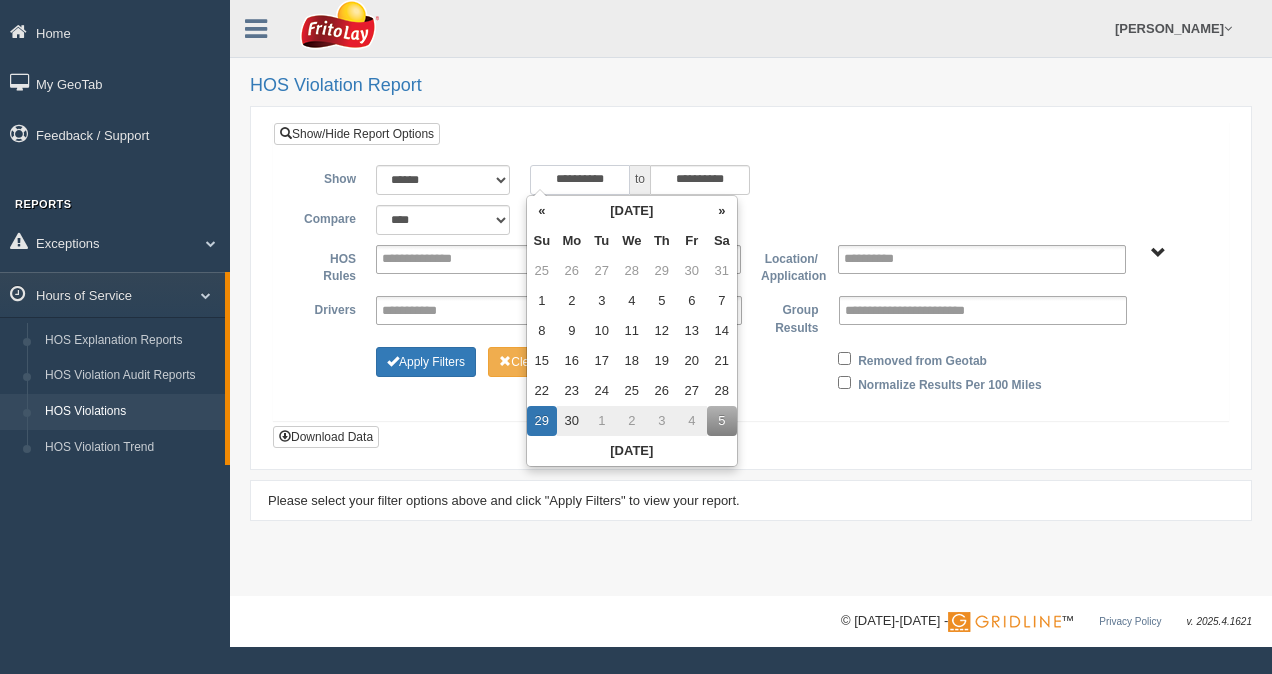 click on "**********" at bounding box center [580, 180] 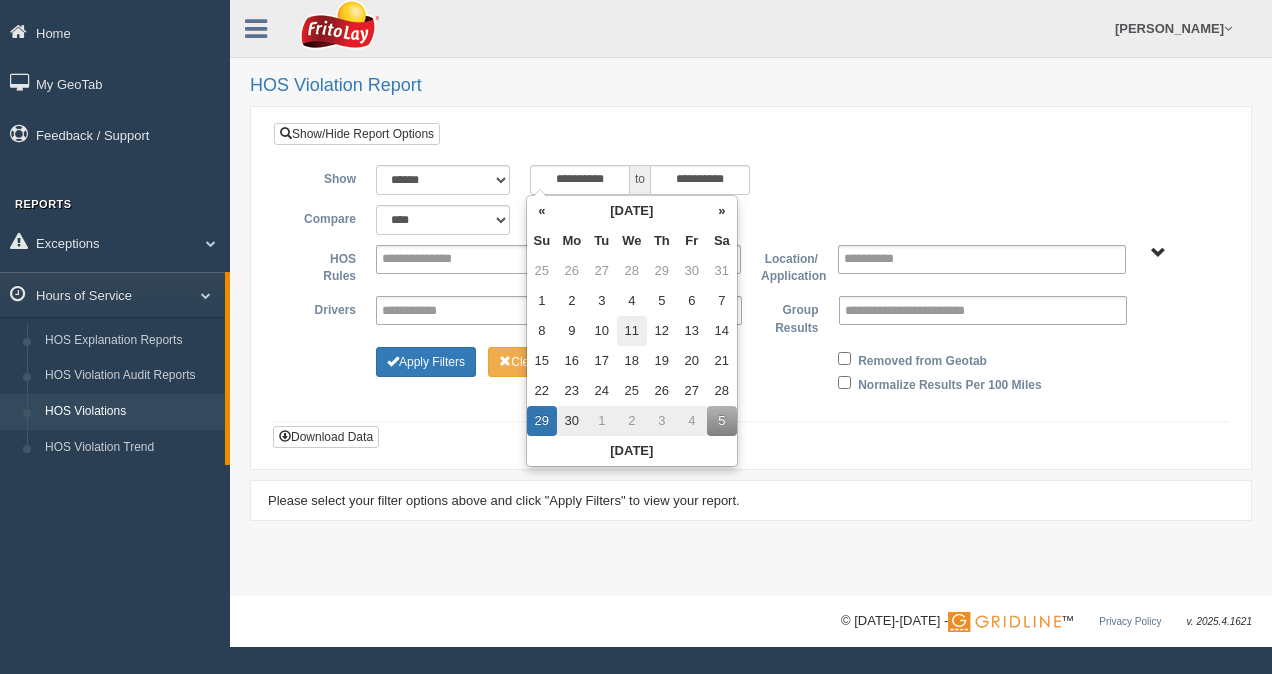 click on "11" at bounding box center (632, 331) 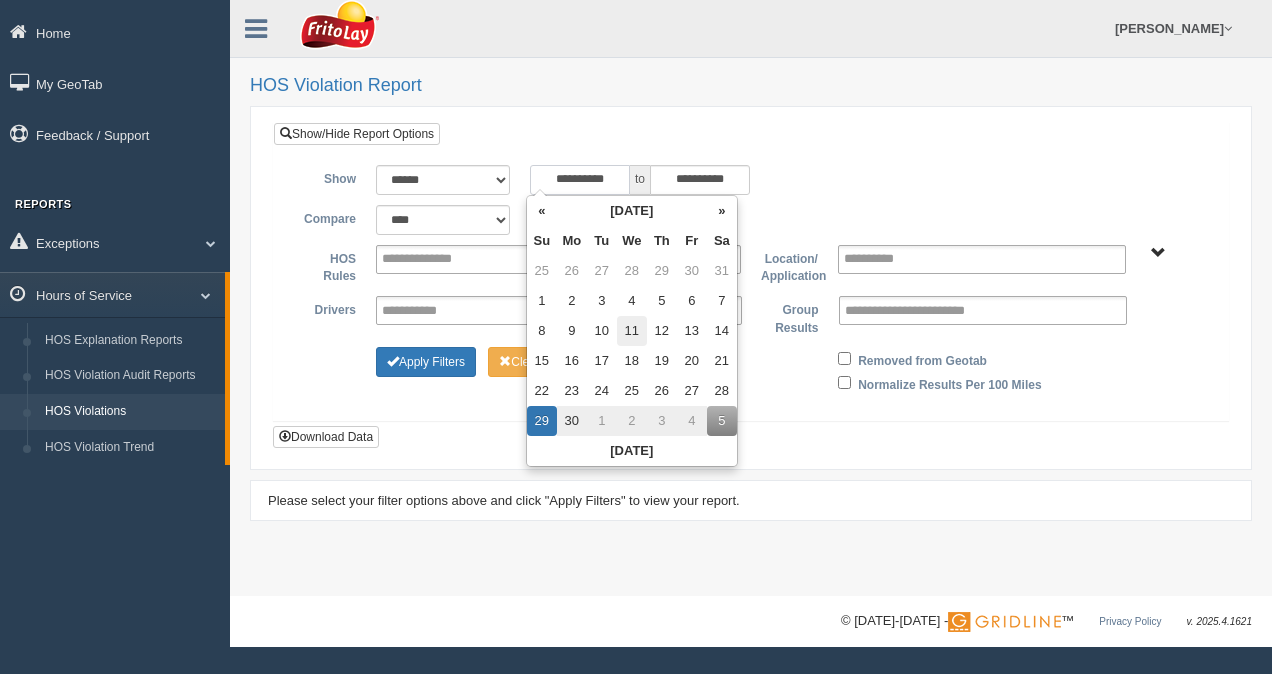 type on "**********" 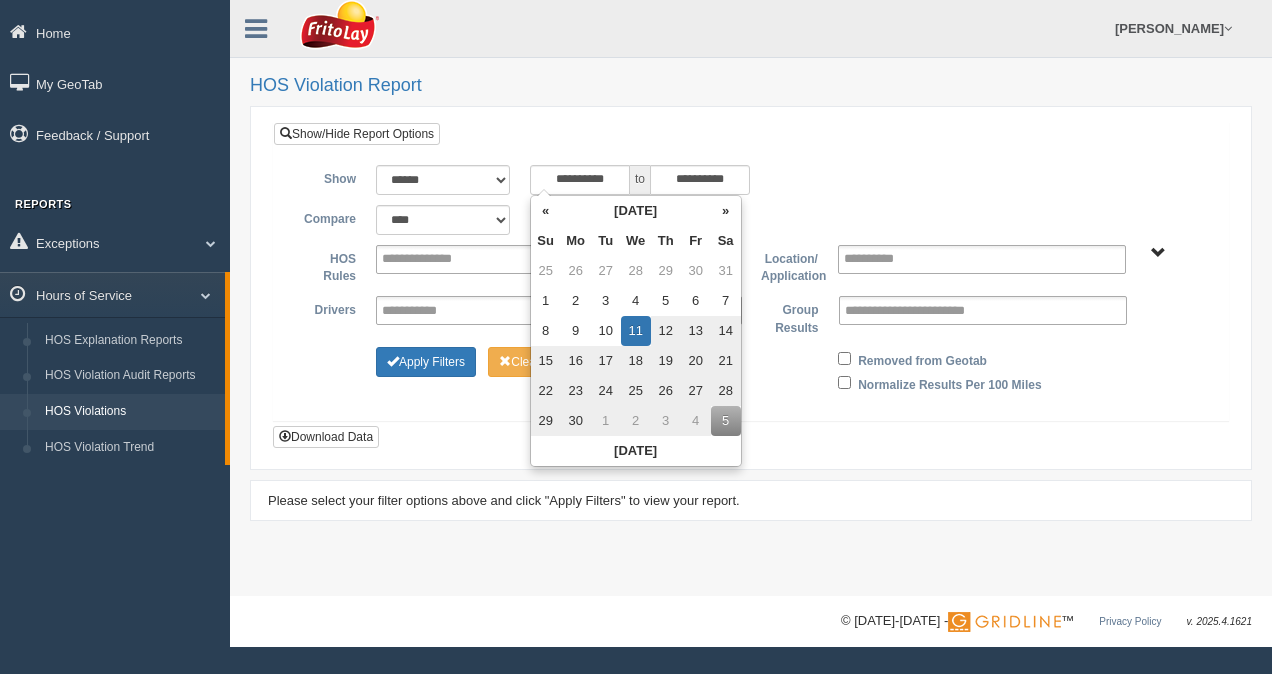 click on "**********" at bounding box center (751, 285) 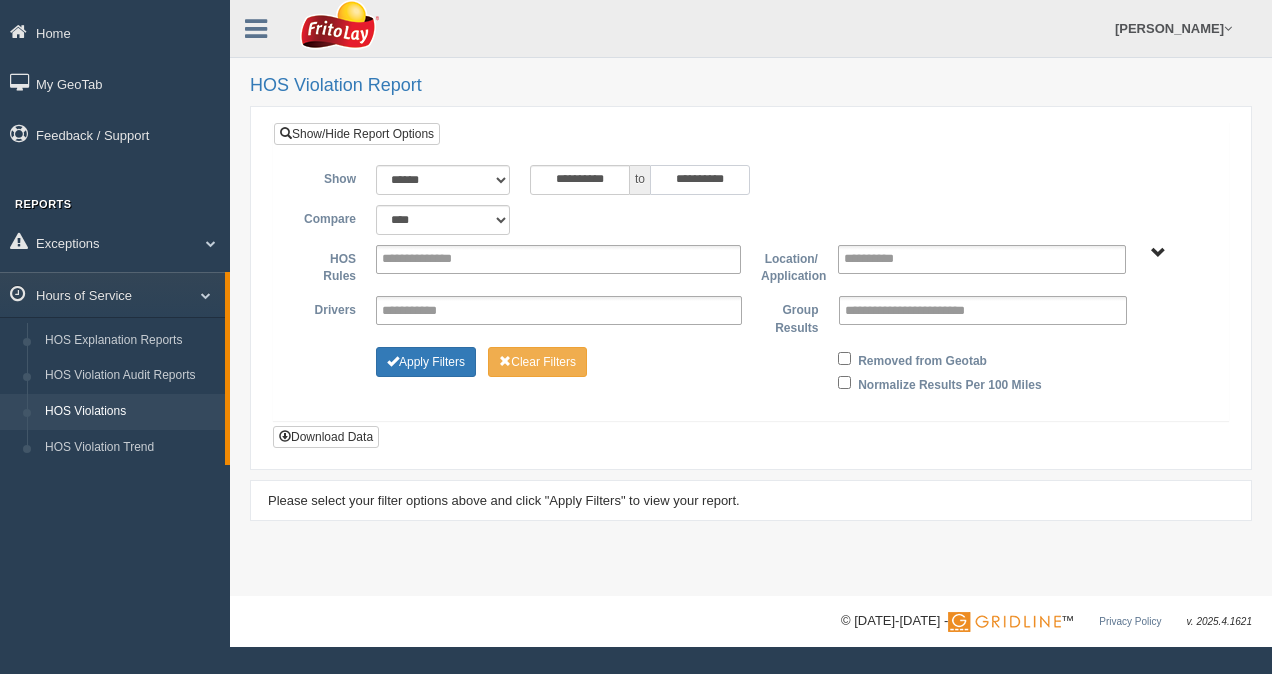 click on "**********" at bounding box center [700, 180] 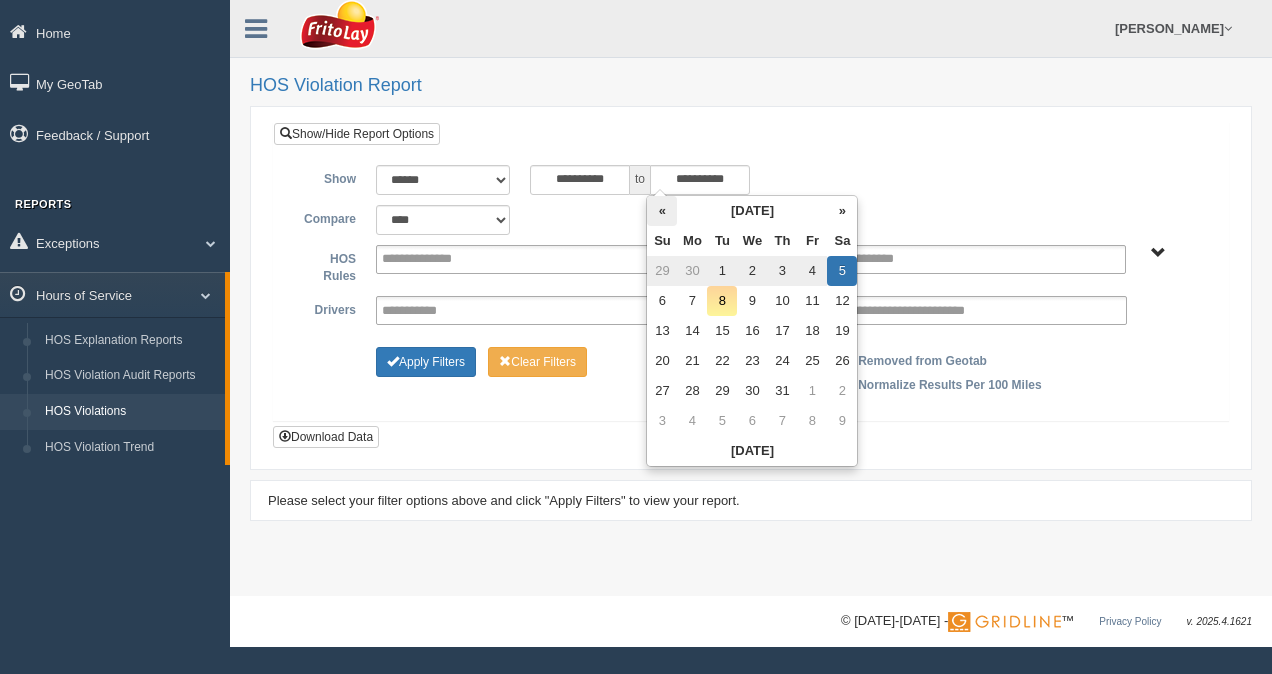 click on "«" at bounding box center [662, 211] 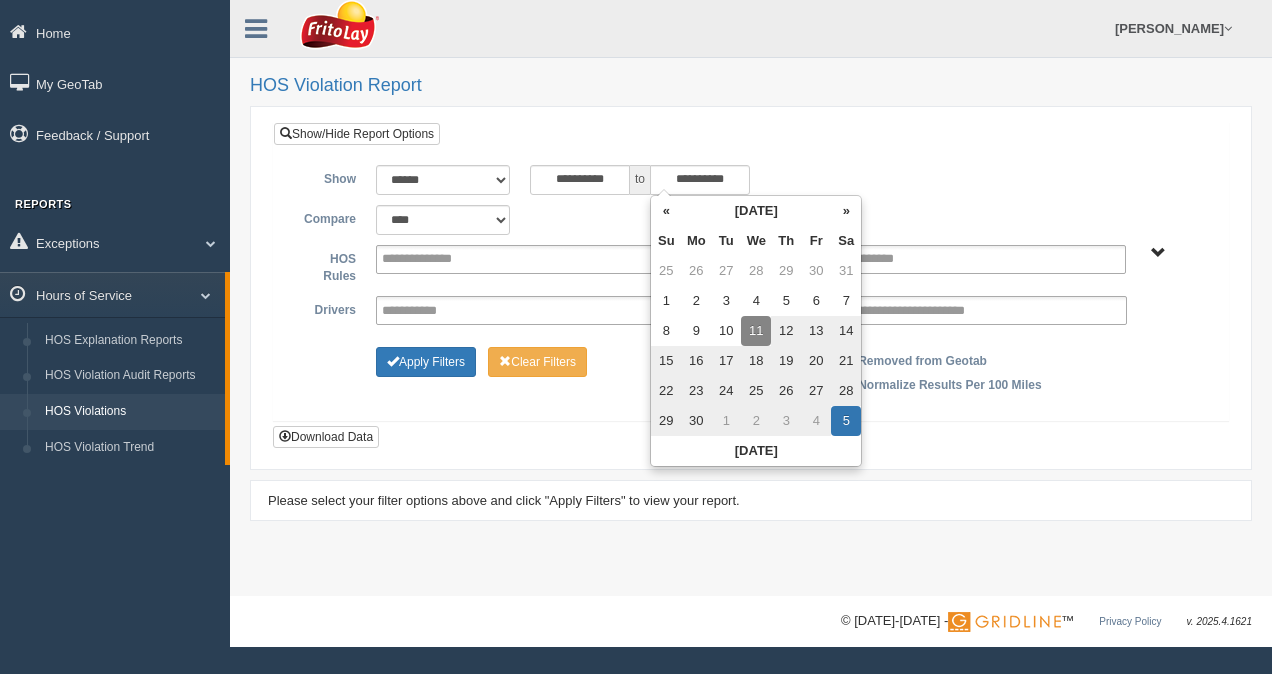 click on "11" at bounding box center [756, 331] 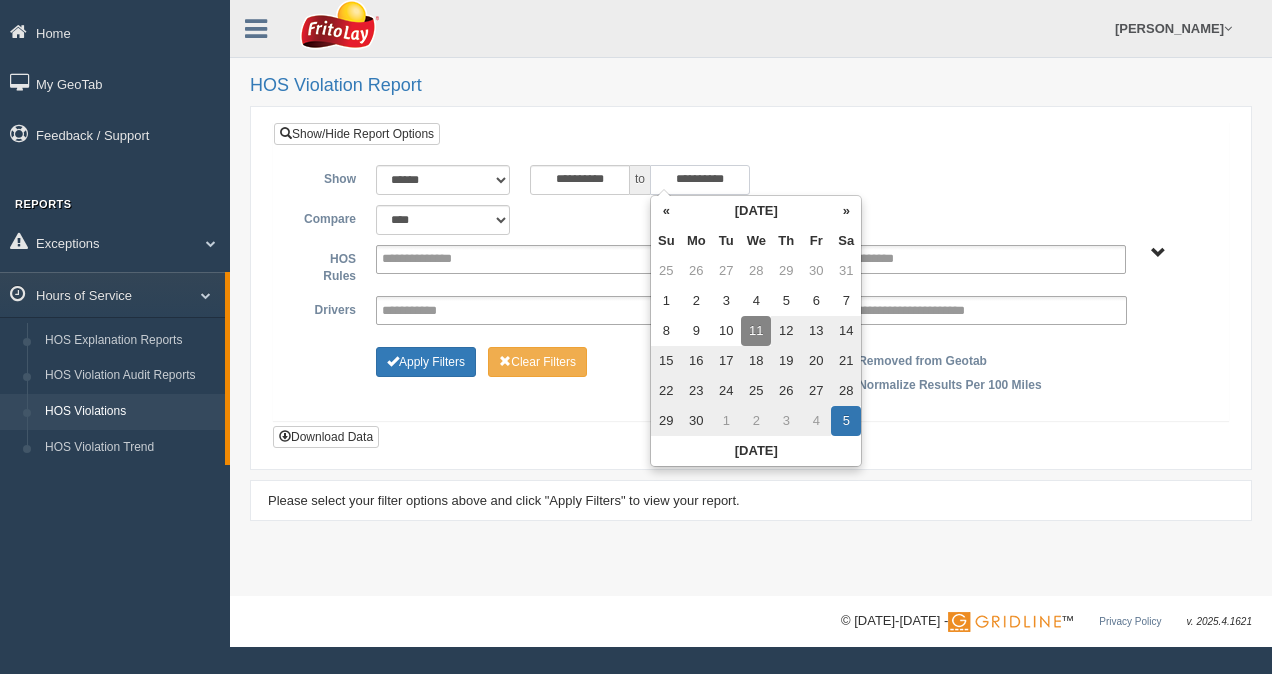 type on "**********" 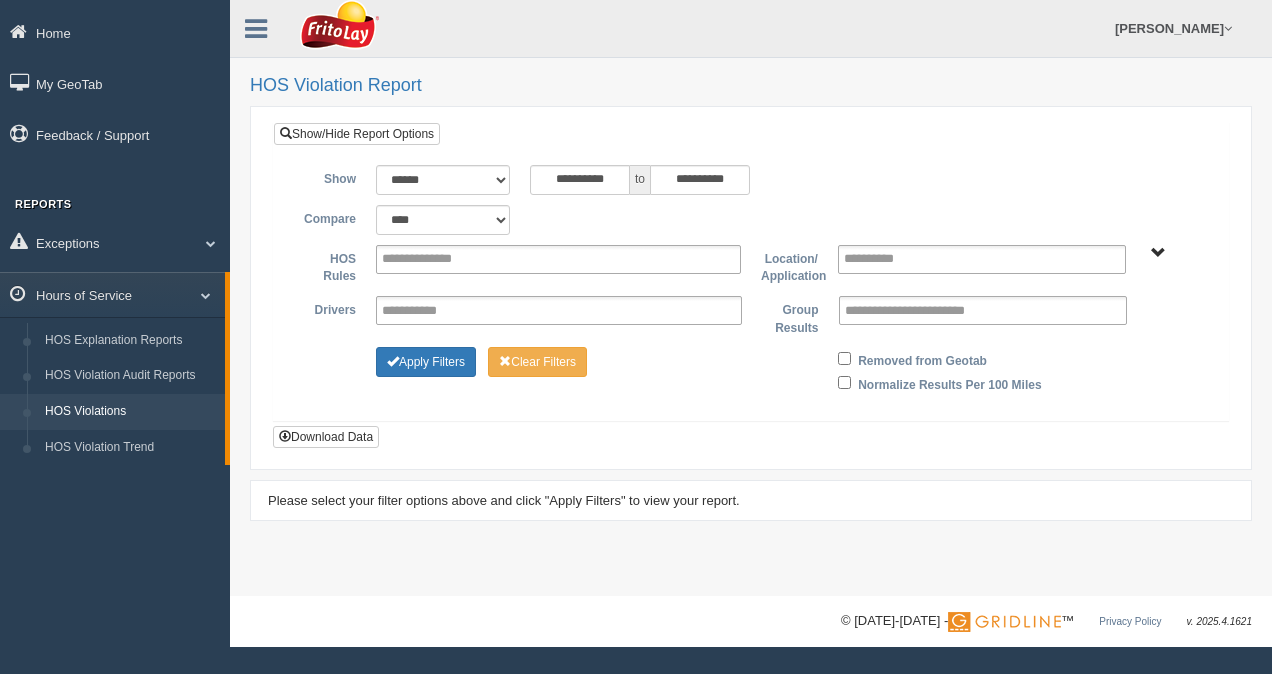 click on "**********" at bounding box center (751, 288) 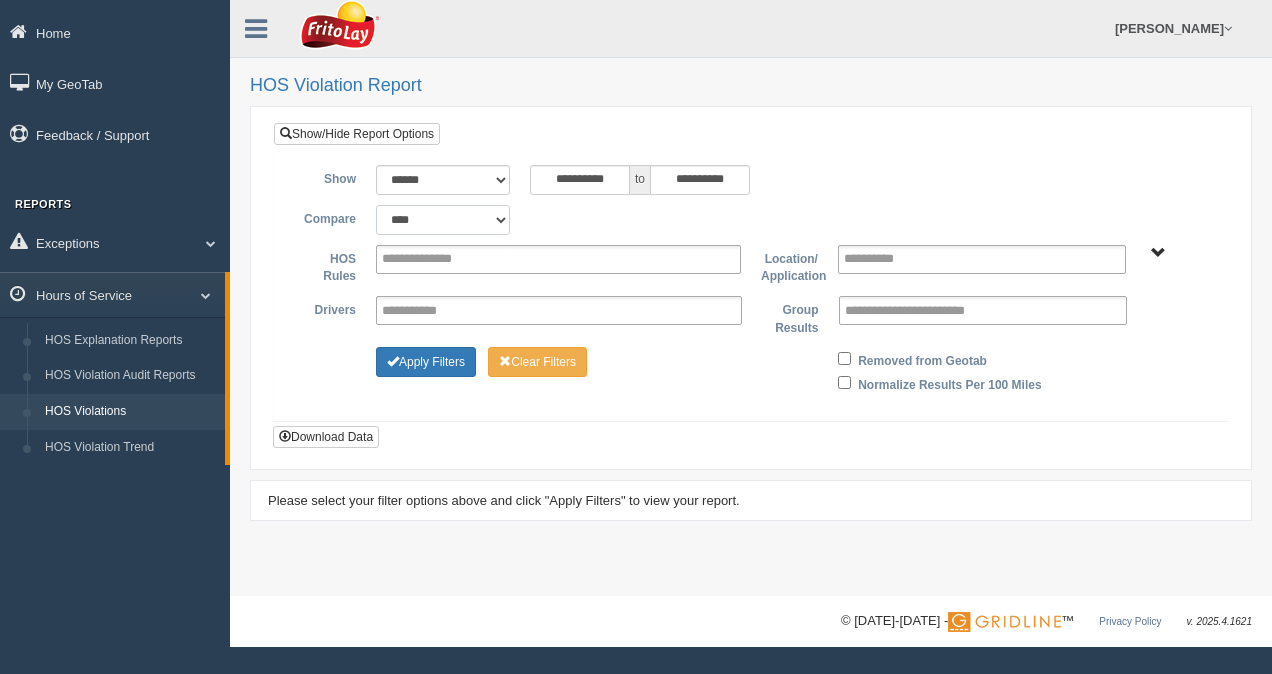 click on "**********" at bounding box center (443, 220) 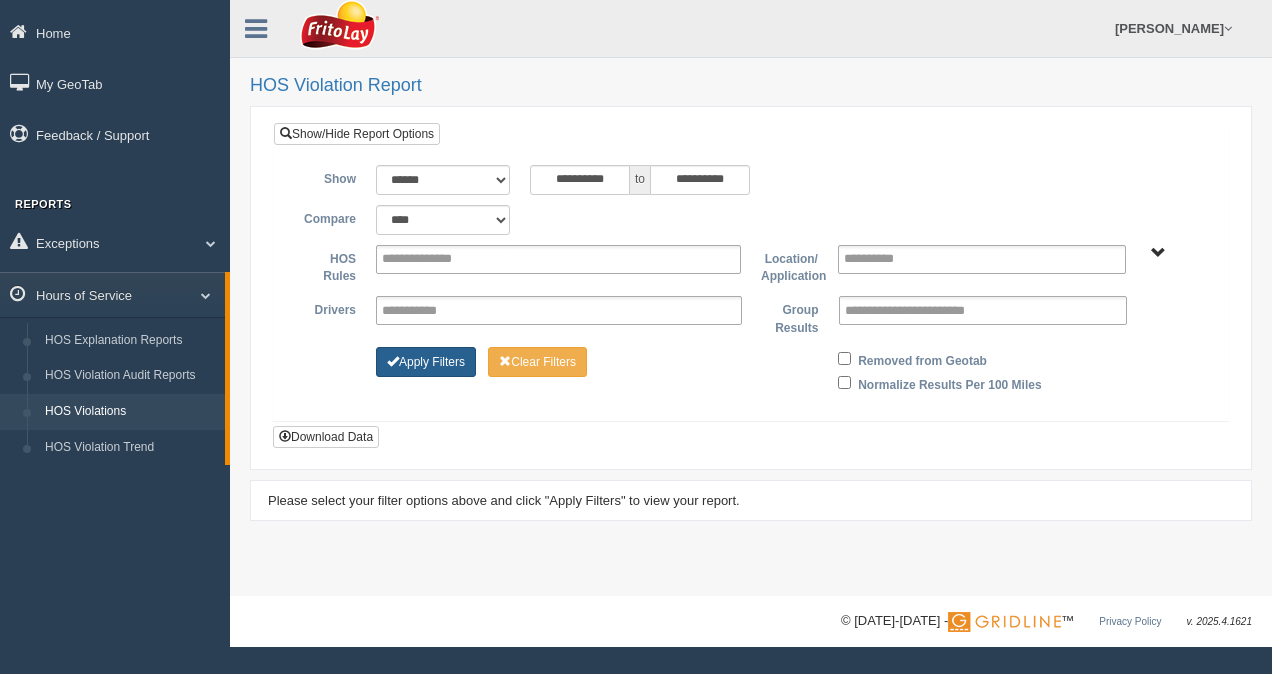 click on "Apply Filters" at bounding box center [426, 362] 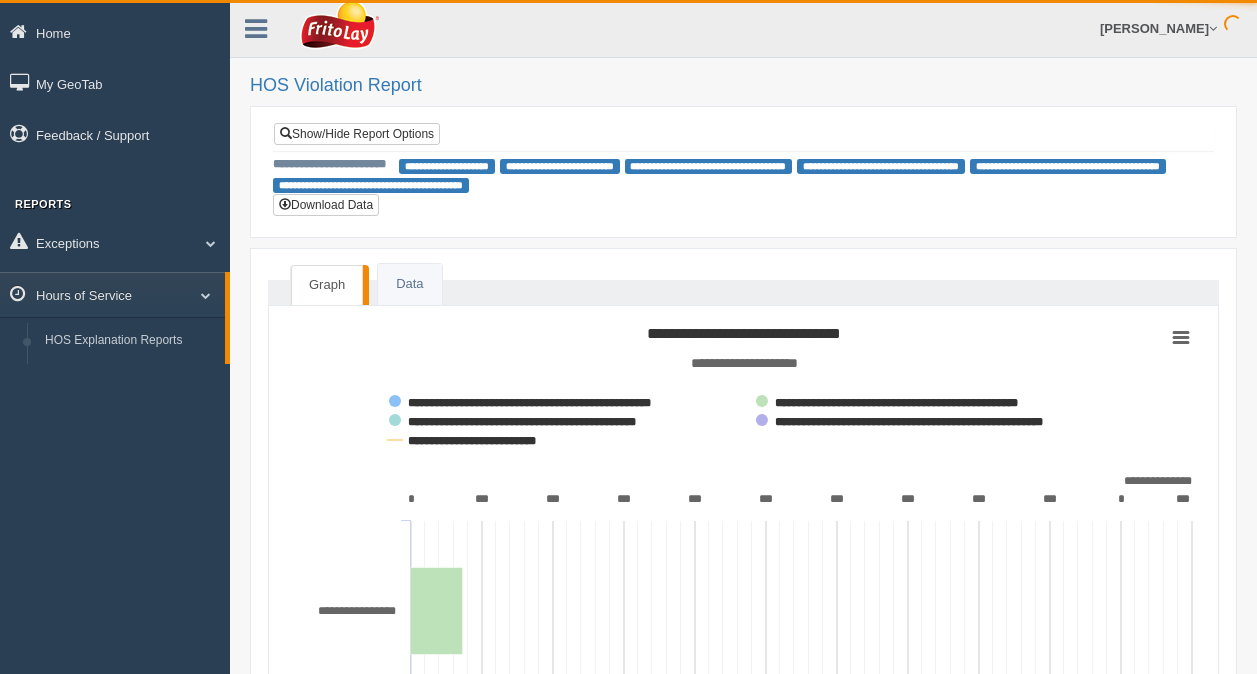 scroll, scrollTop: 0, scrollLeft: 0, axis: both 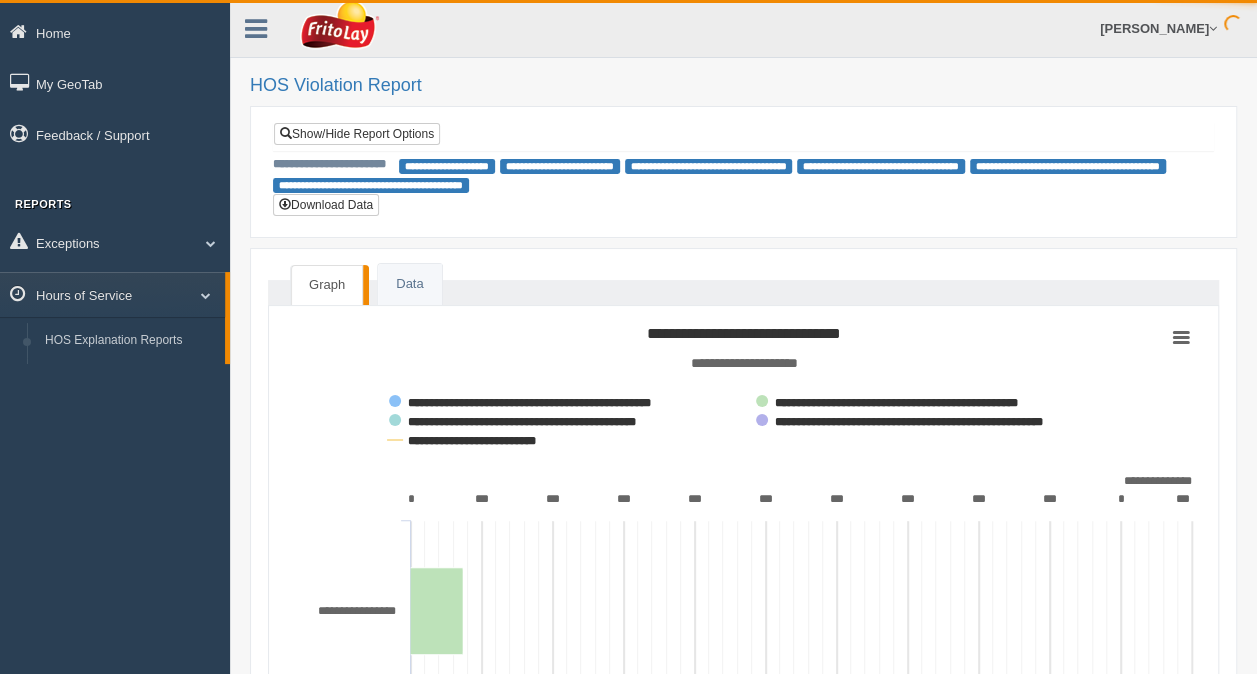 click 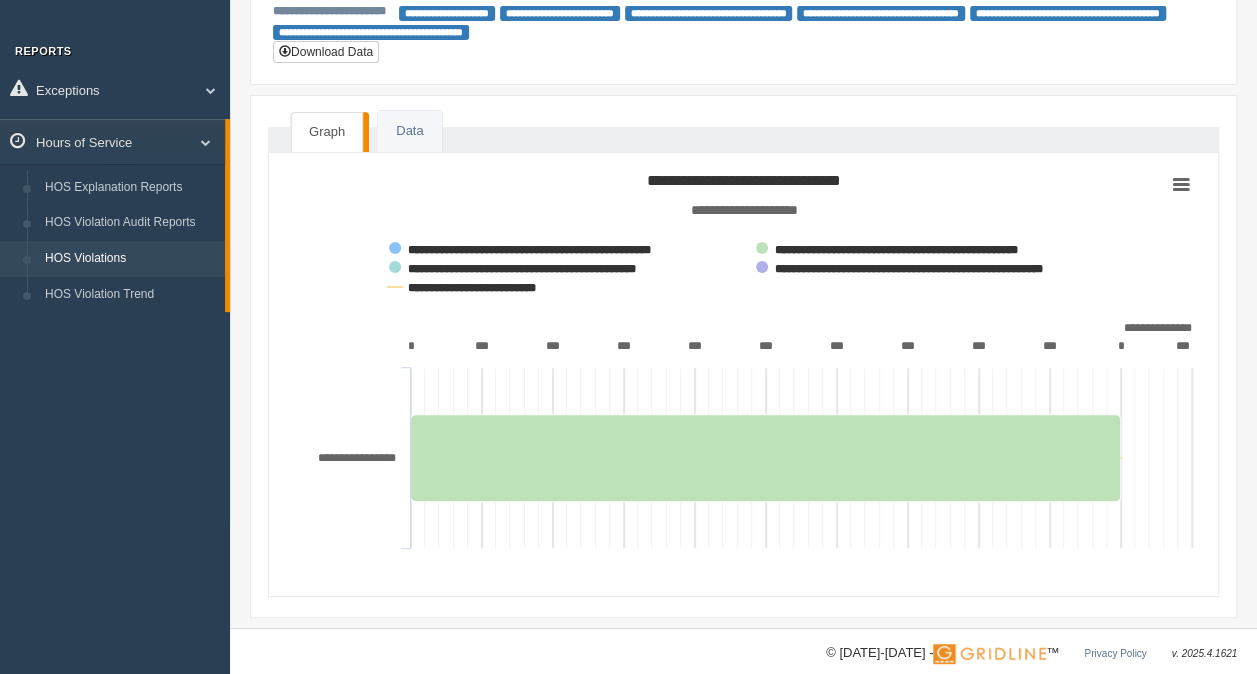 scroll, scrollTop: 173, scrollLeft: 0, axis: vertical 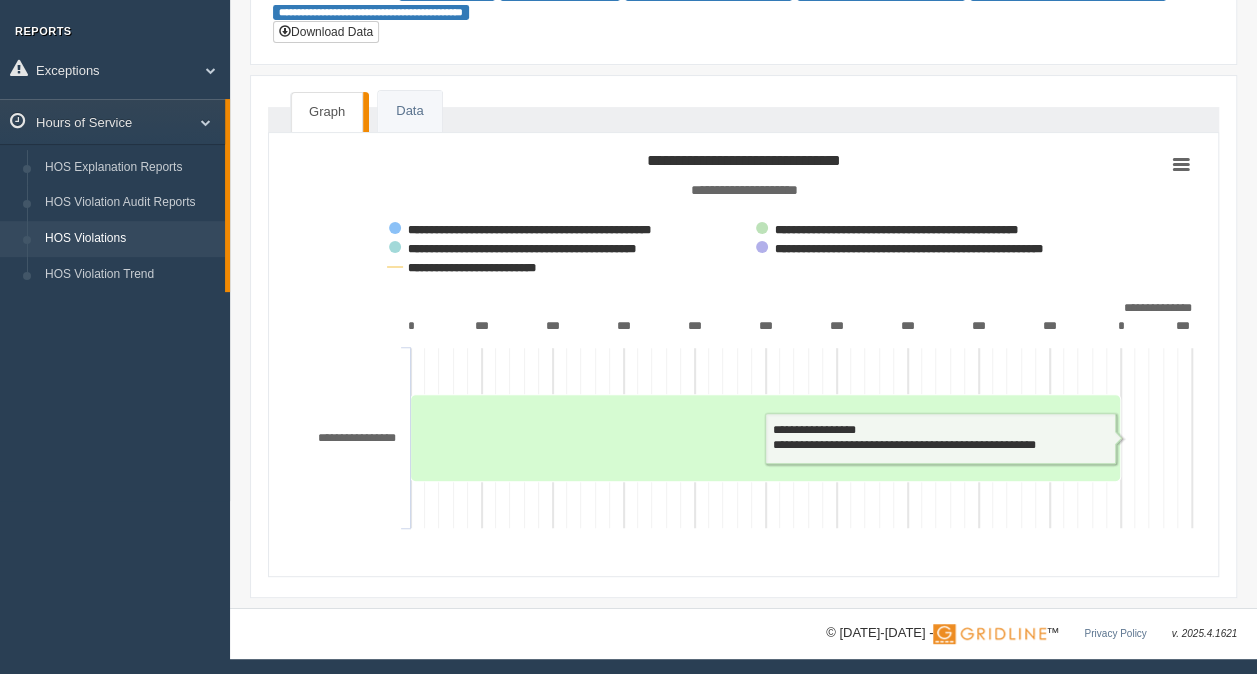 click 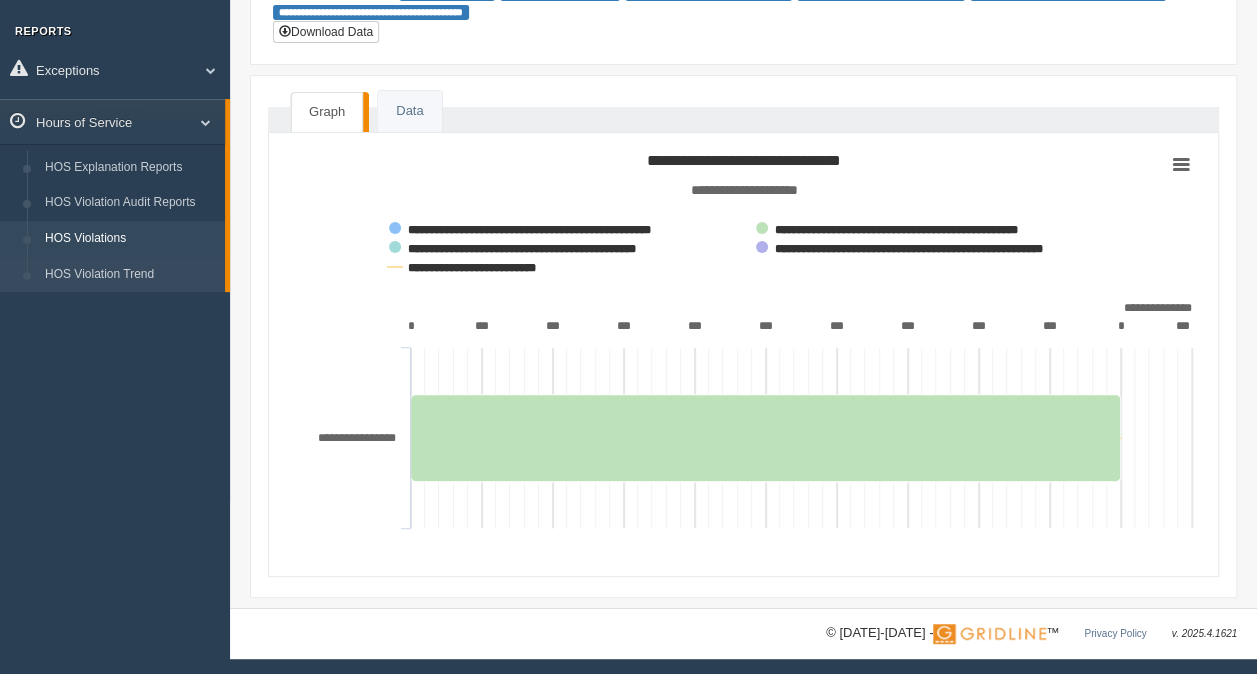 scroll, scrollTop: 0, scrollLeft: 0, axis: both 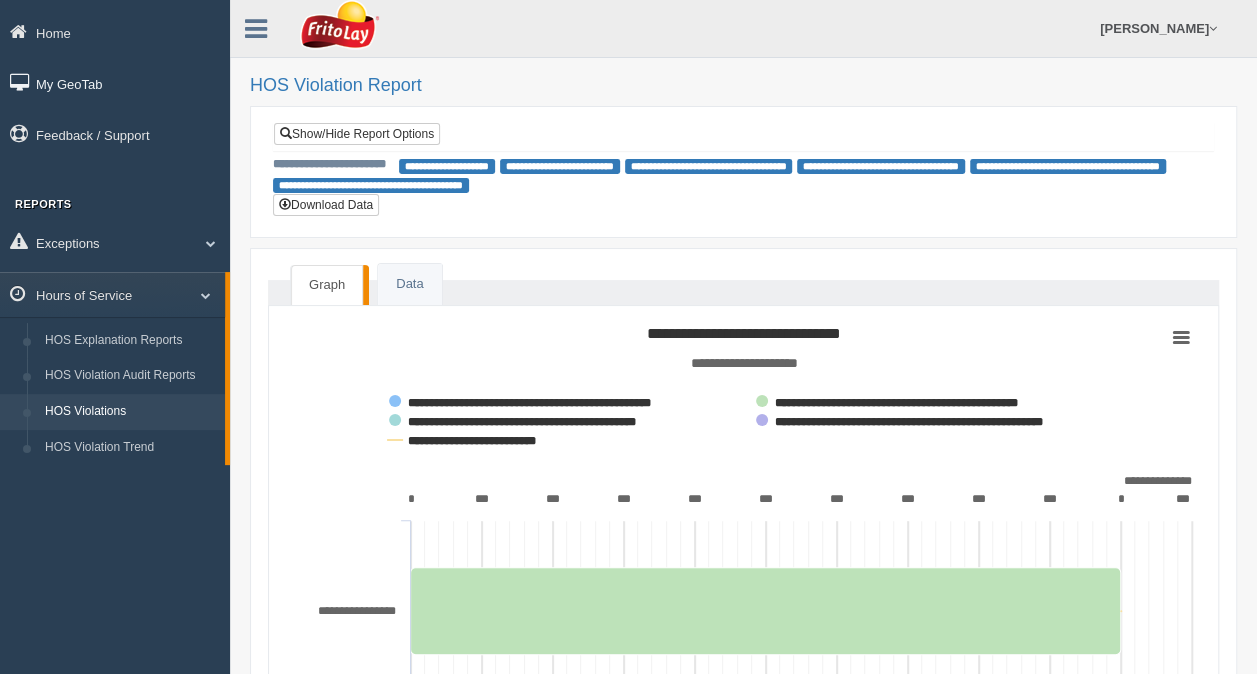 click on "My GeoTab" at bounding box center (115, 83) 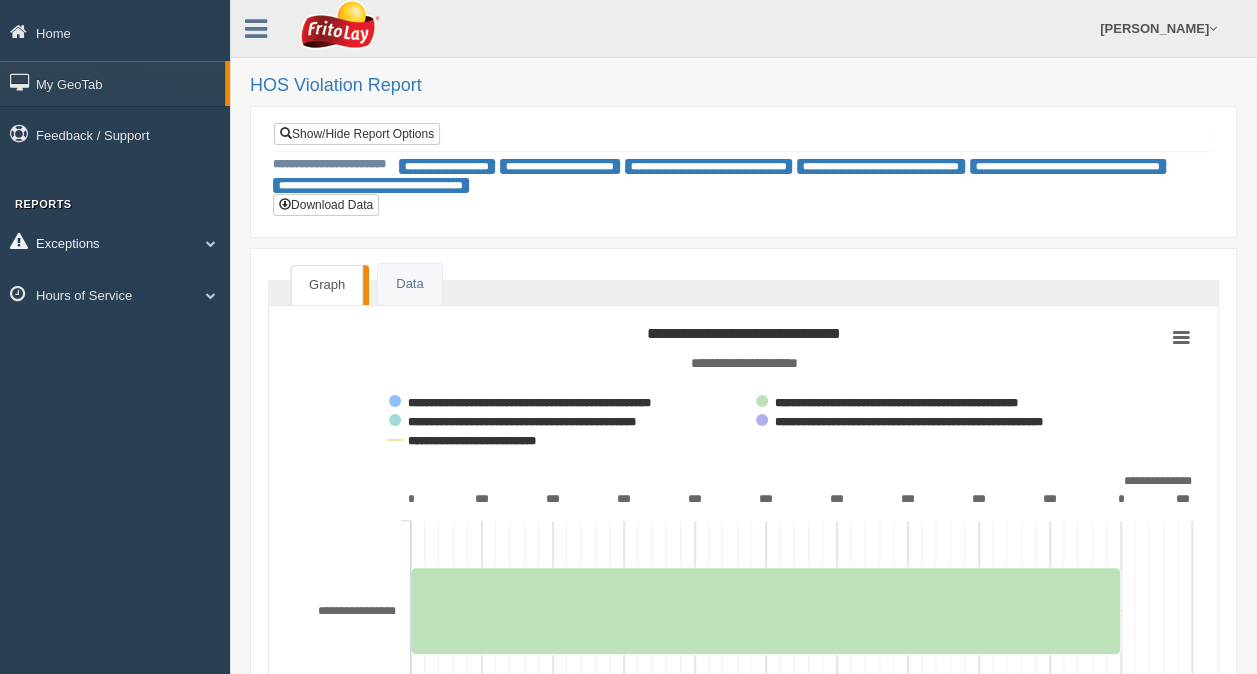 click on "Exceptions" at bounding box center (115, 242) 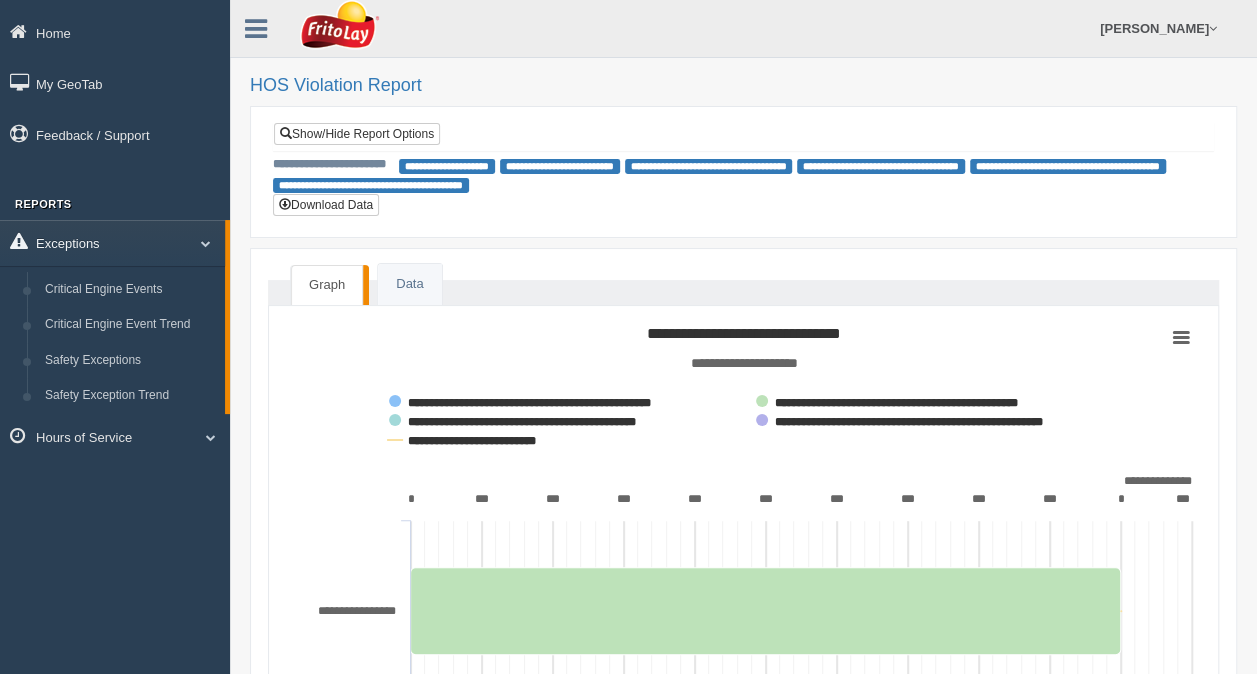 click on "Exceptions" at bounding box center (112, 242) 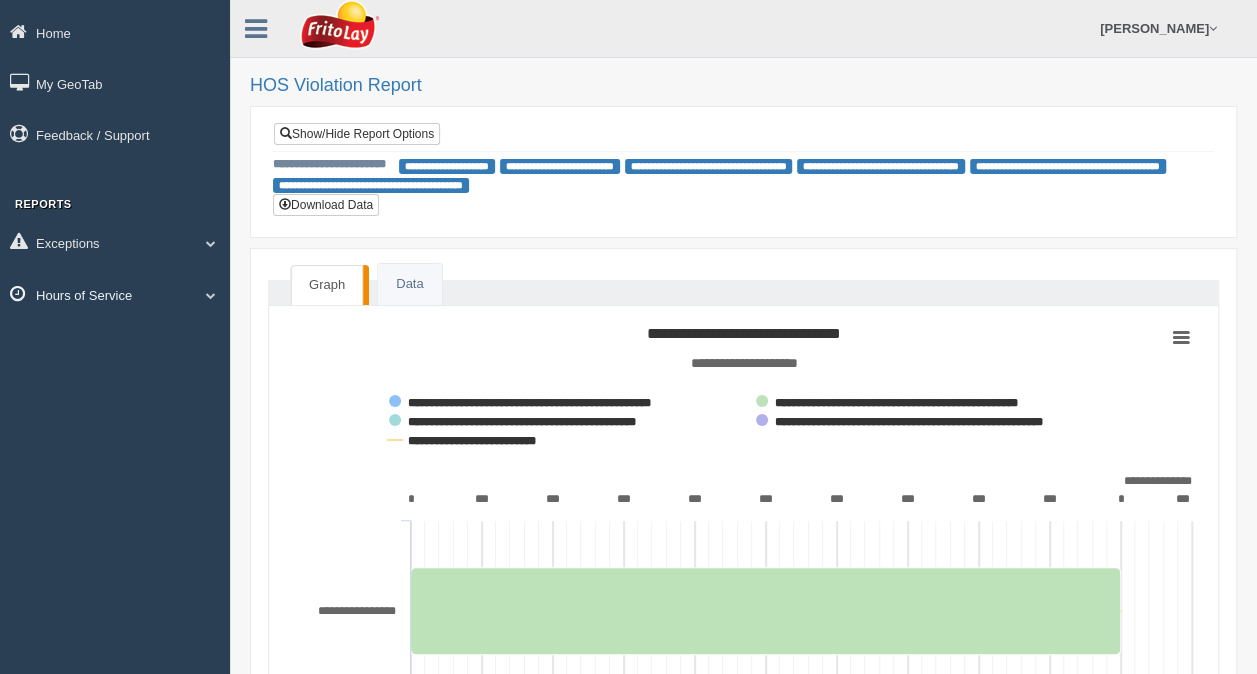 click on "Hours of Service" at bounding box center (115, 294) 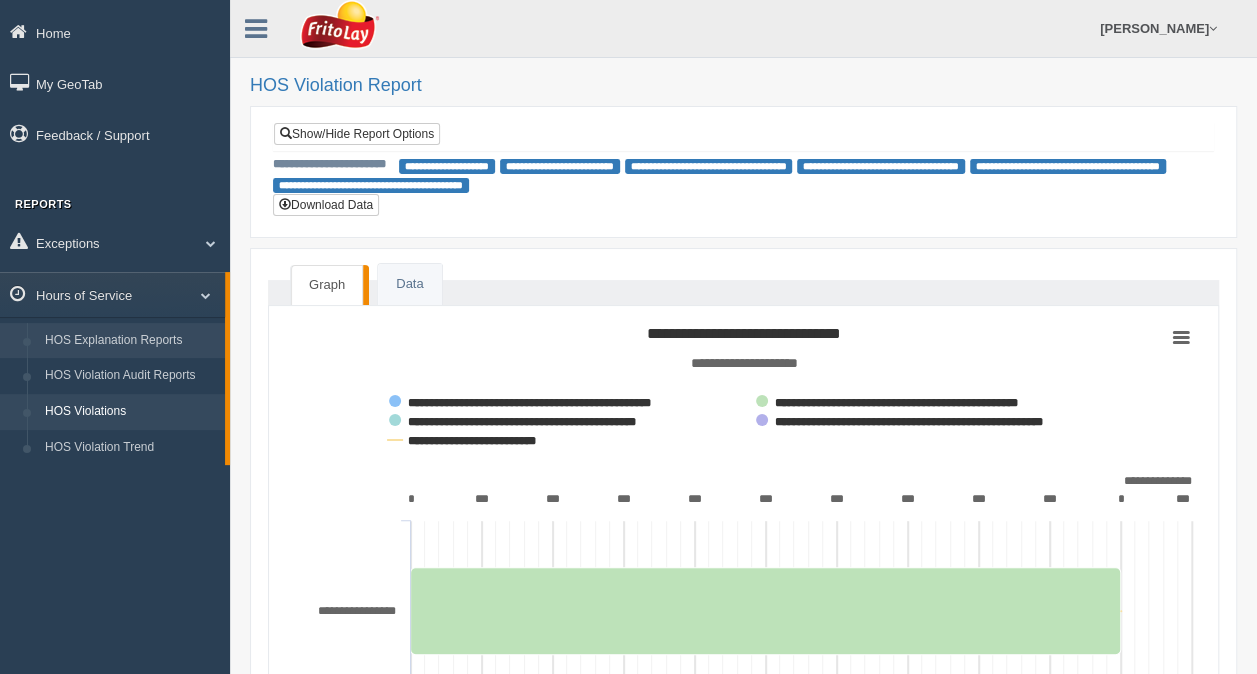 click on "HOS Explanation Reports" at bounding box center (130, 341) 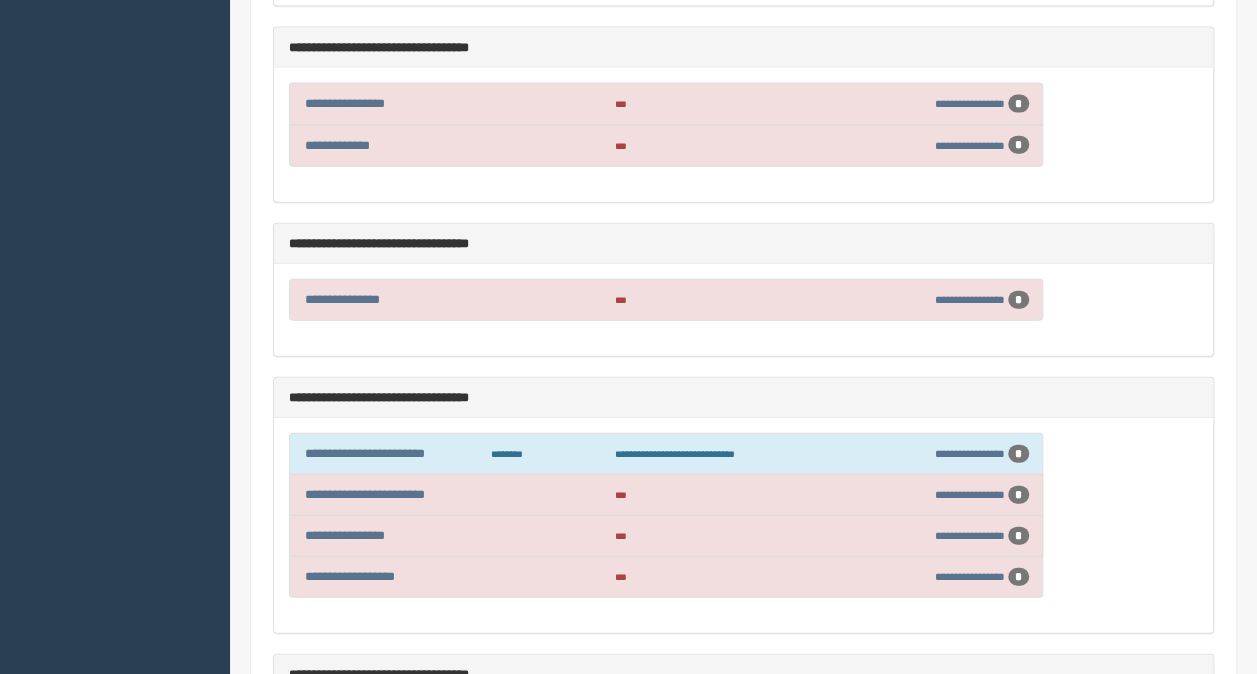 scroll, scrollTop: 2379, scrollLeft: 0, axis: vertical 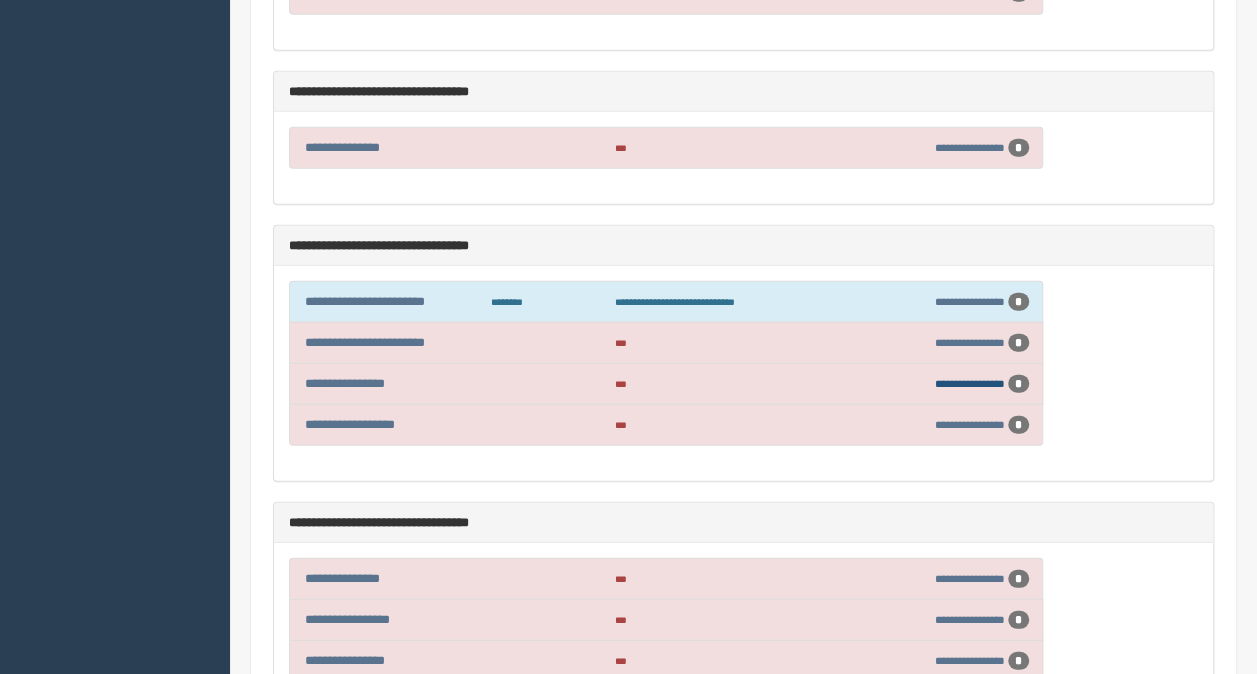 drag, startPoint x: 462, startPoint y: 448, endPoint x: 978, endPoint y: 354, distance: 524.4921 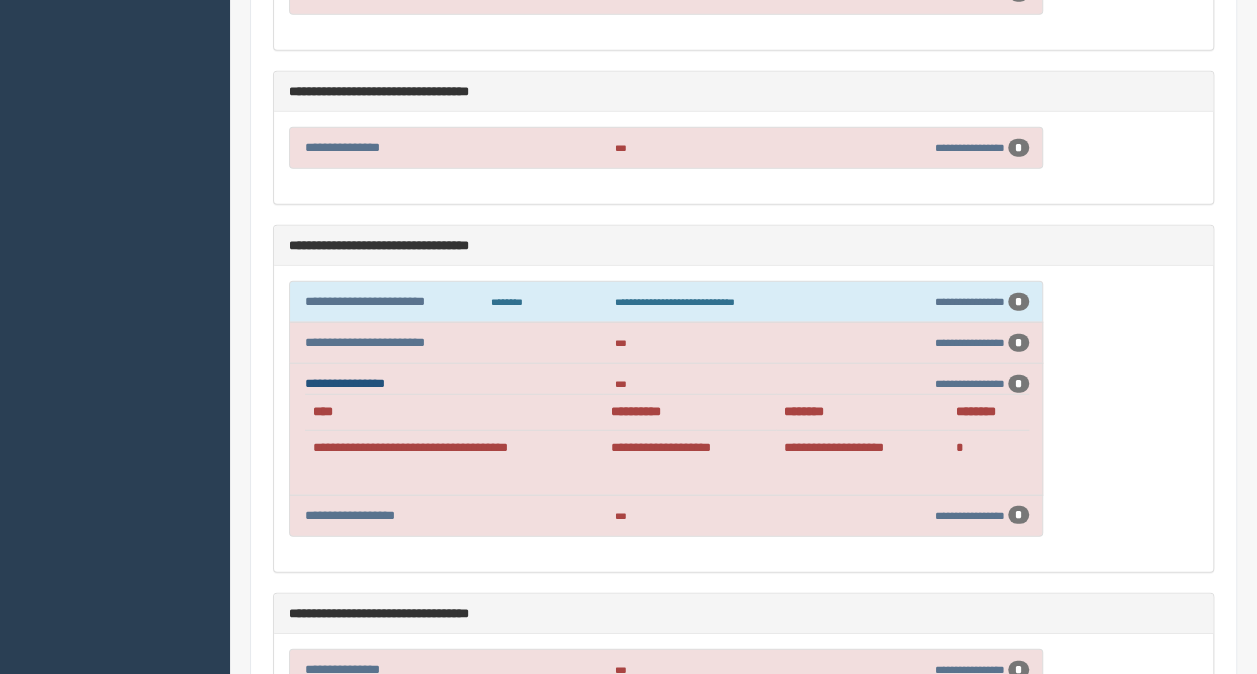 click on "**********" at bounding box center (345, 383) 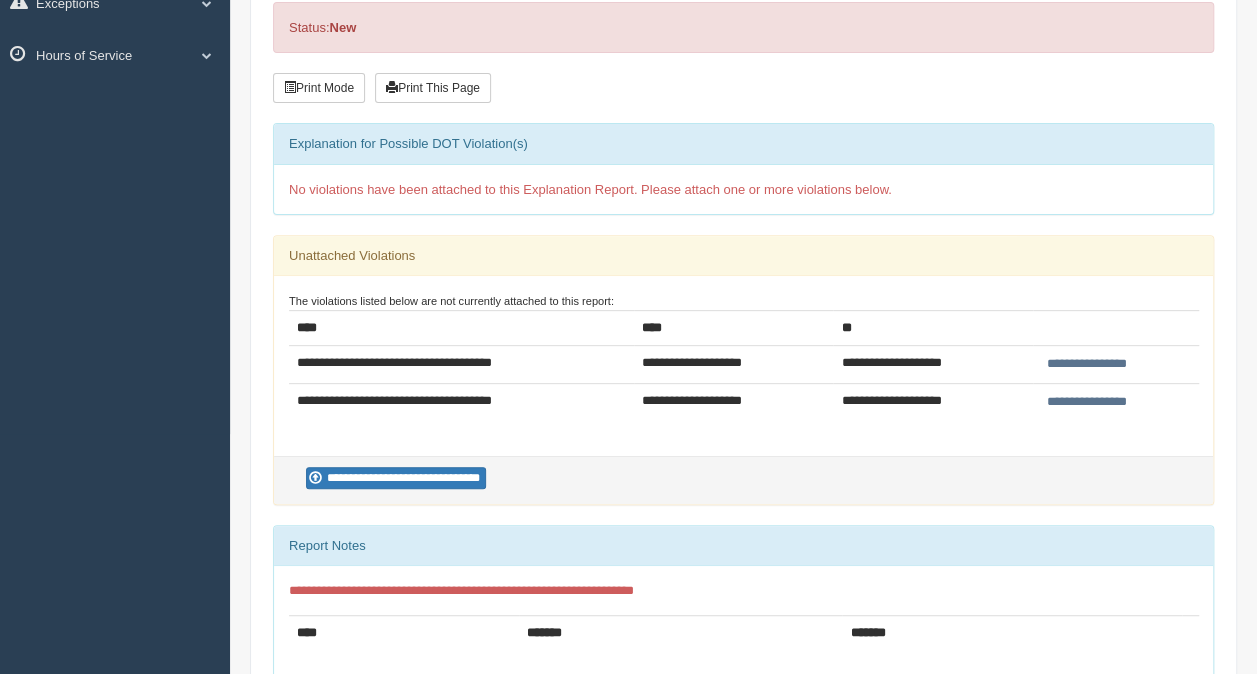 scroll, scrollTop: 255, scrollLeft: 0, axis: vertical 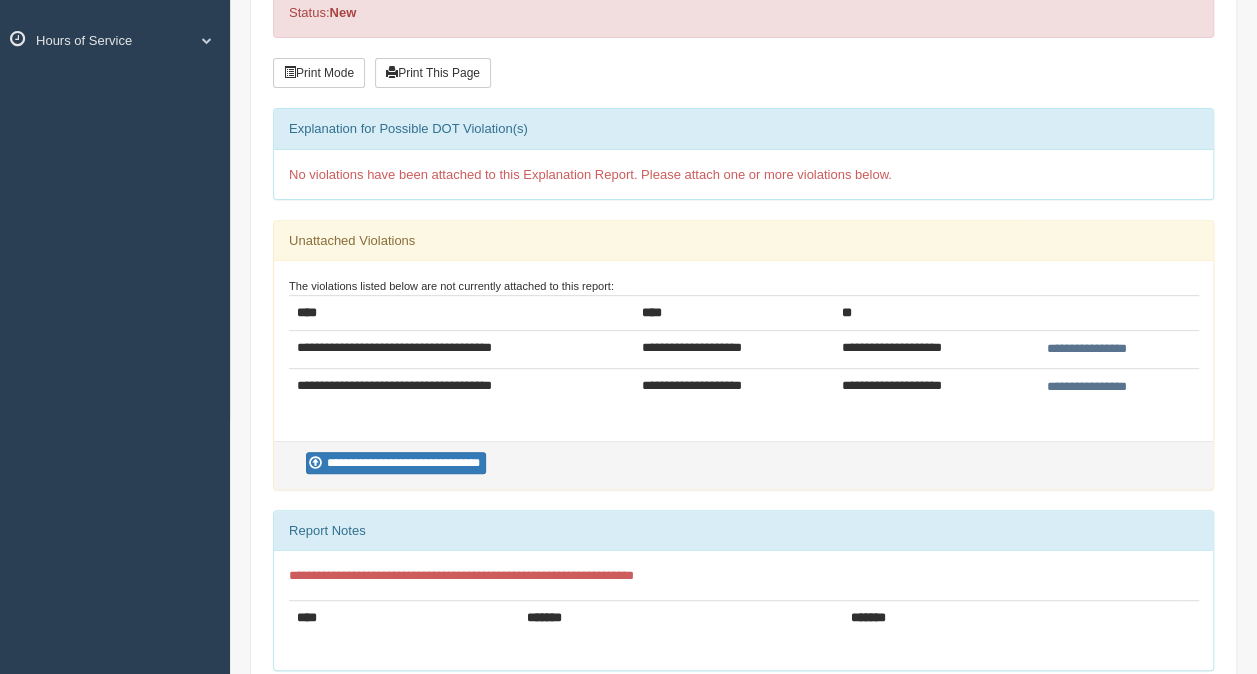 click on "**********" at bounding box center [1087, 349] 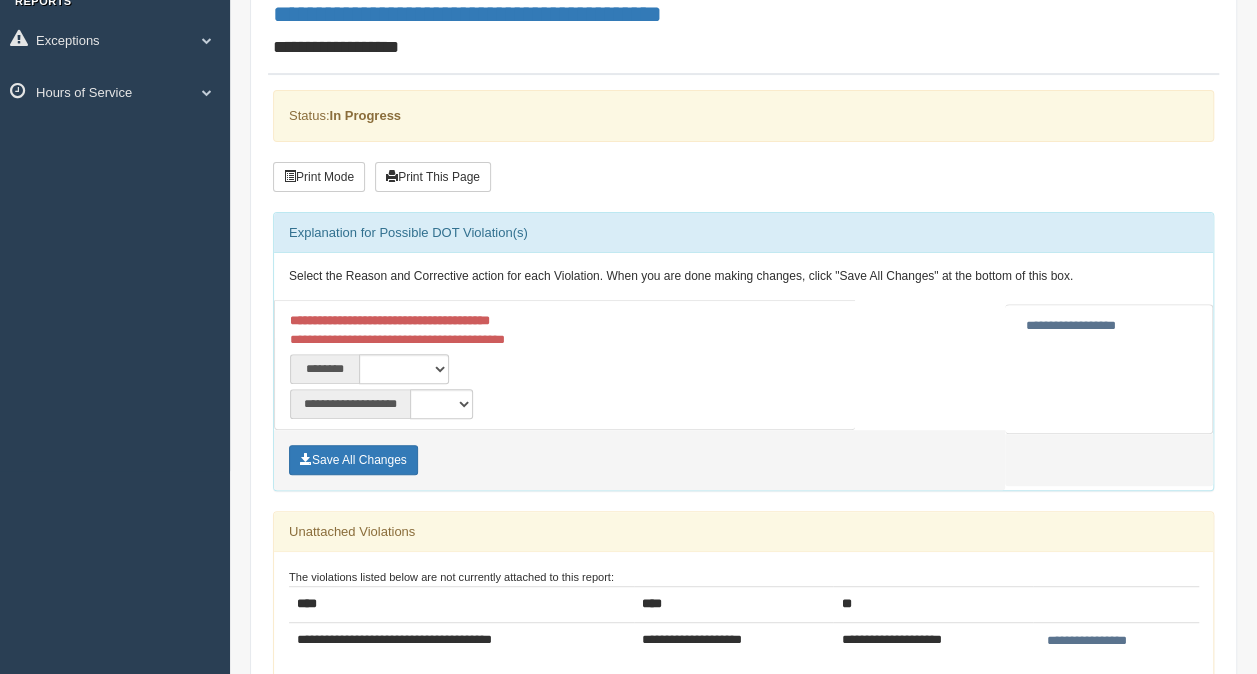 scroll, scrollTop: 205, scrollLeft: 0, axis: vertical 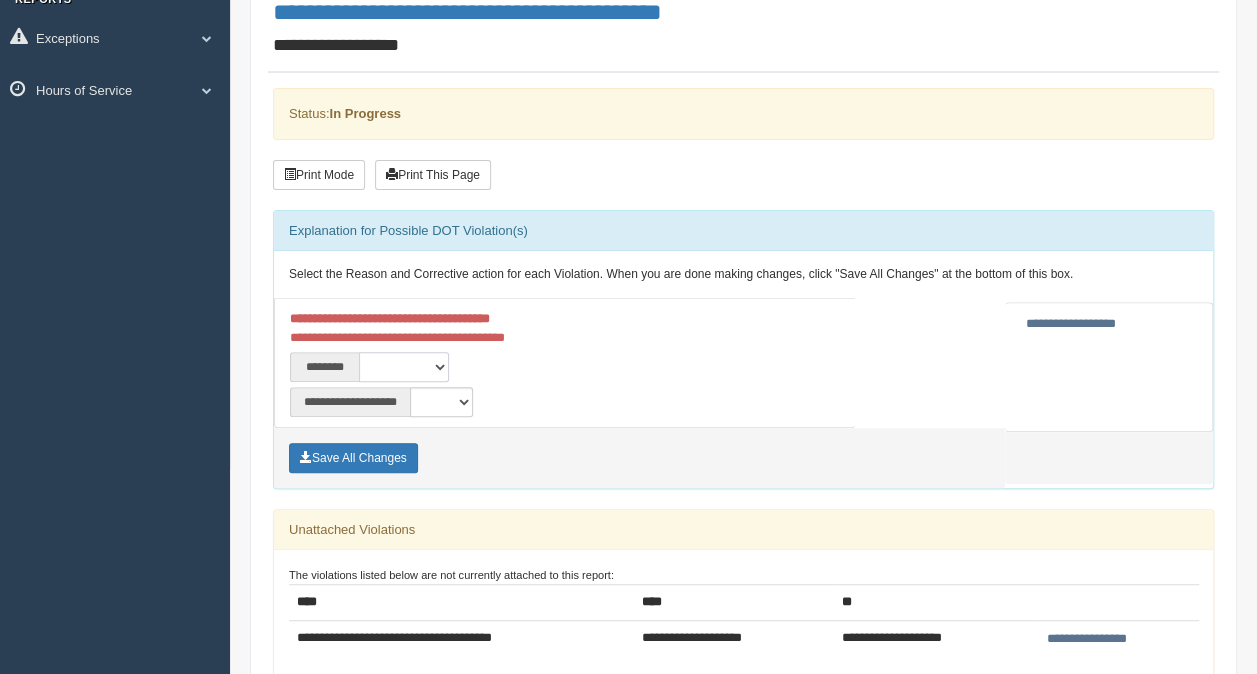 click on "**********" at bounding box center [404, 367] 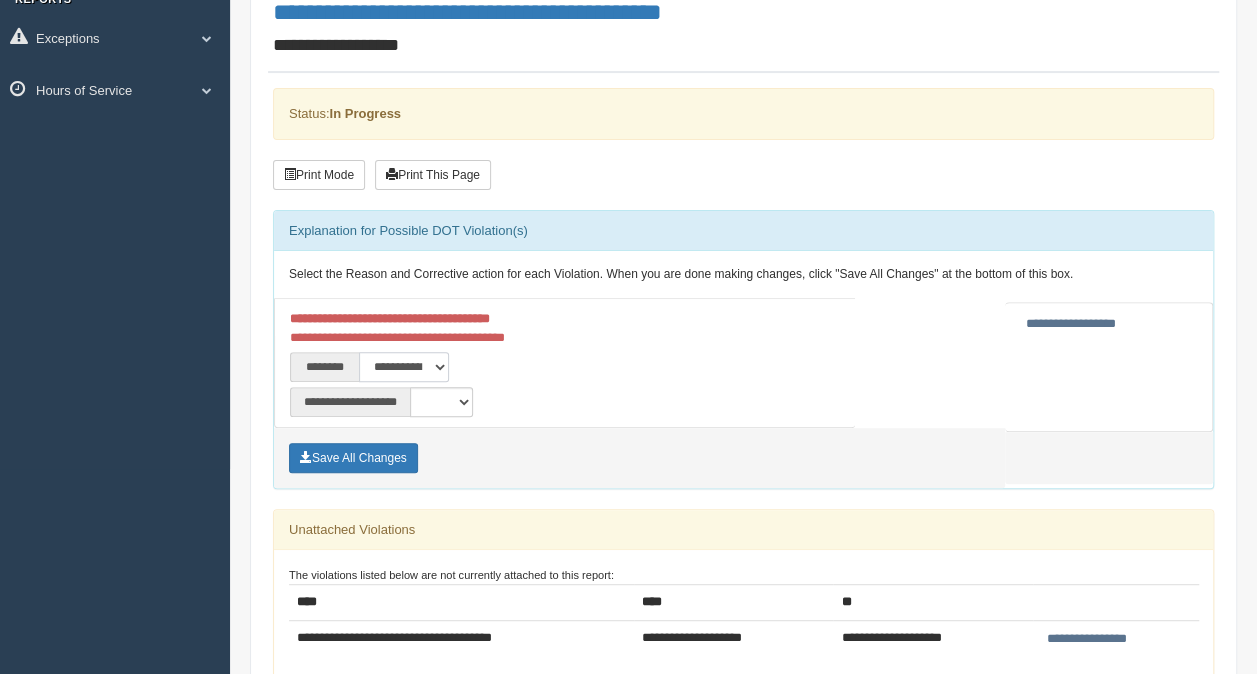 click on "**********" at bounding box center [404, 367] 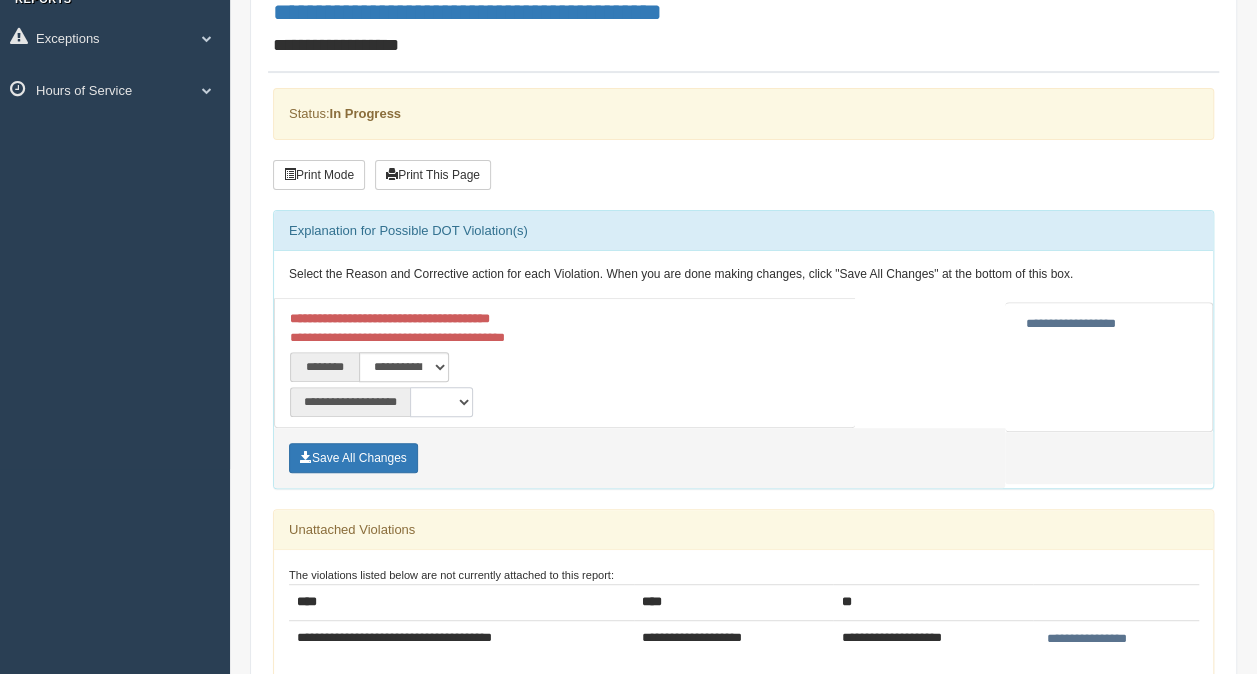 click on "**********" at bounding box center (441, 402) 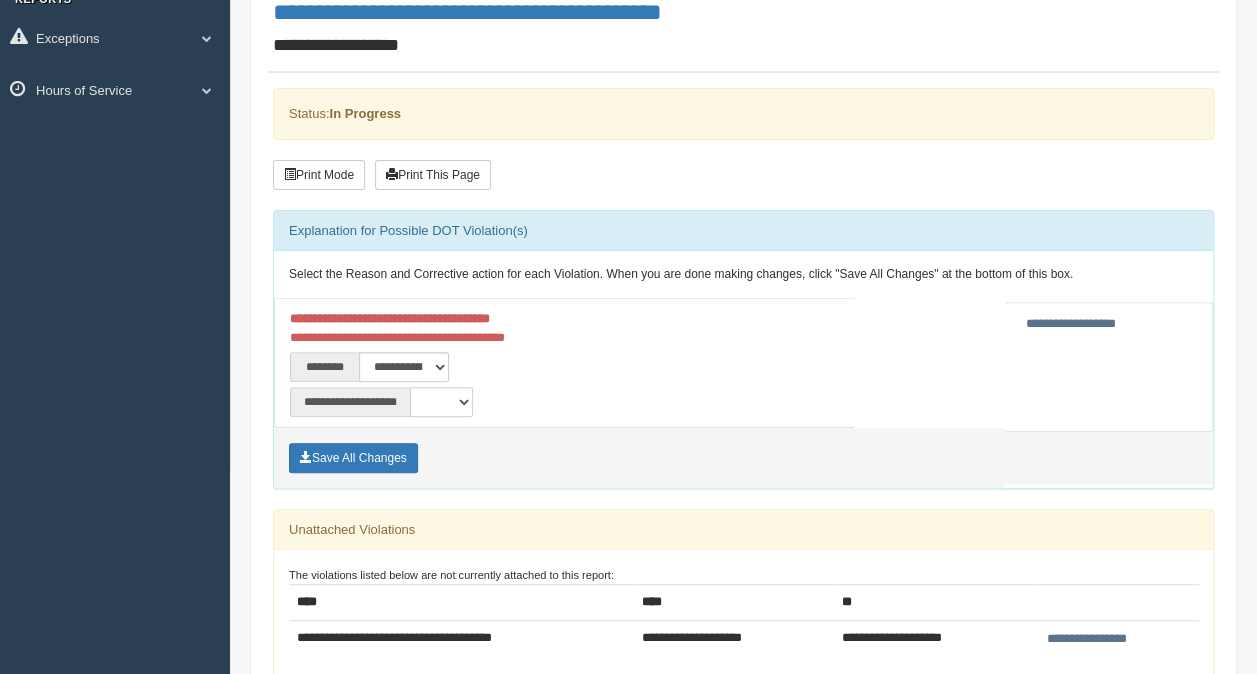 select on "**" 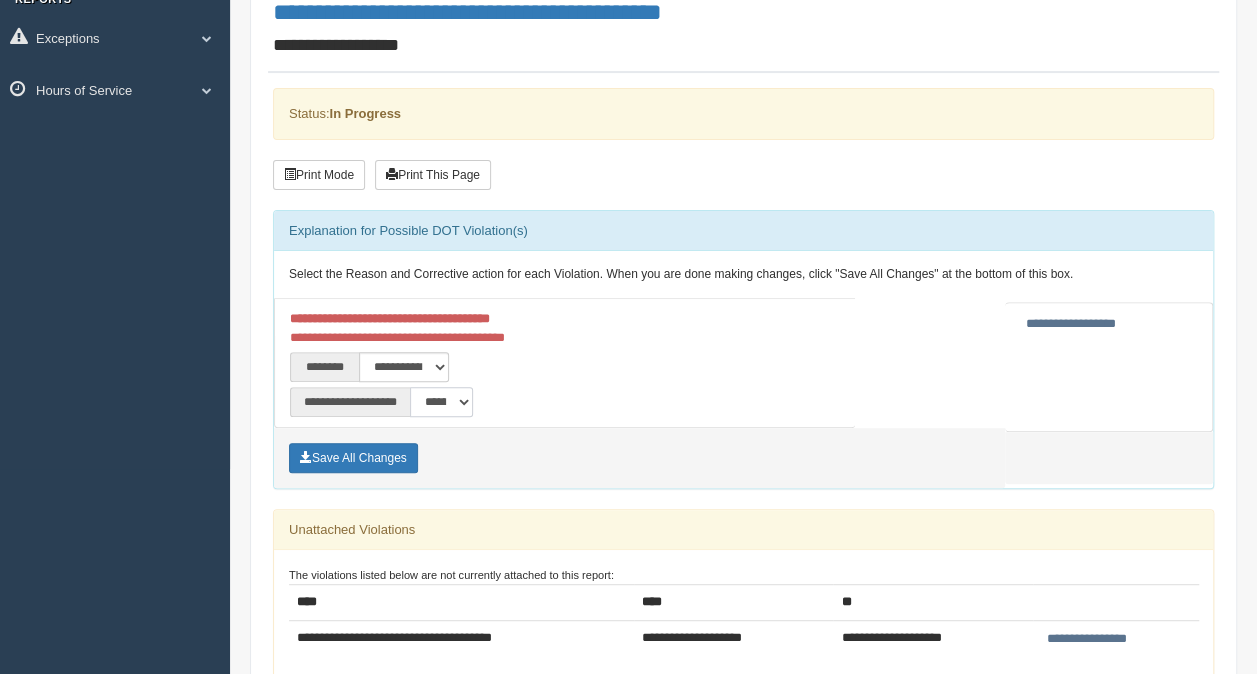 click on "**********" at bounding box center [441, 402] 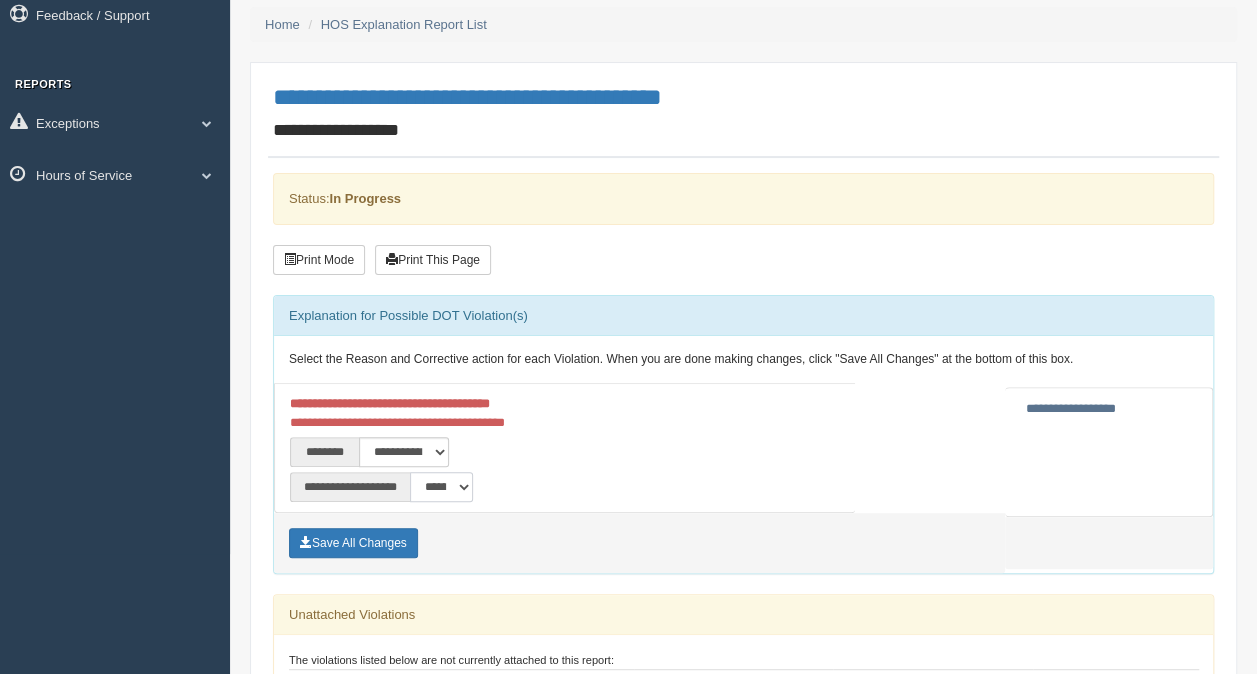 scroll, scrollTop: 92, scrollLeft: 0, axis: vertical 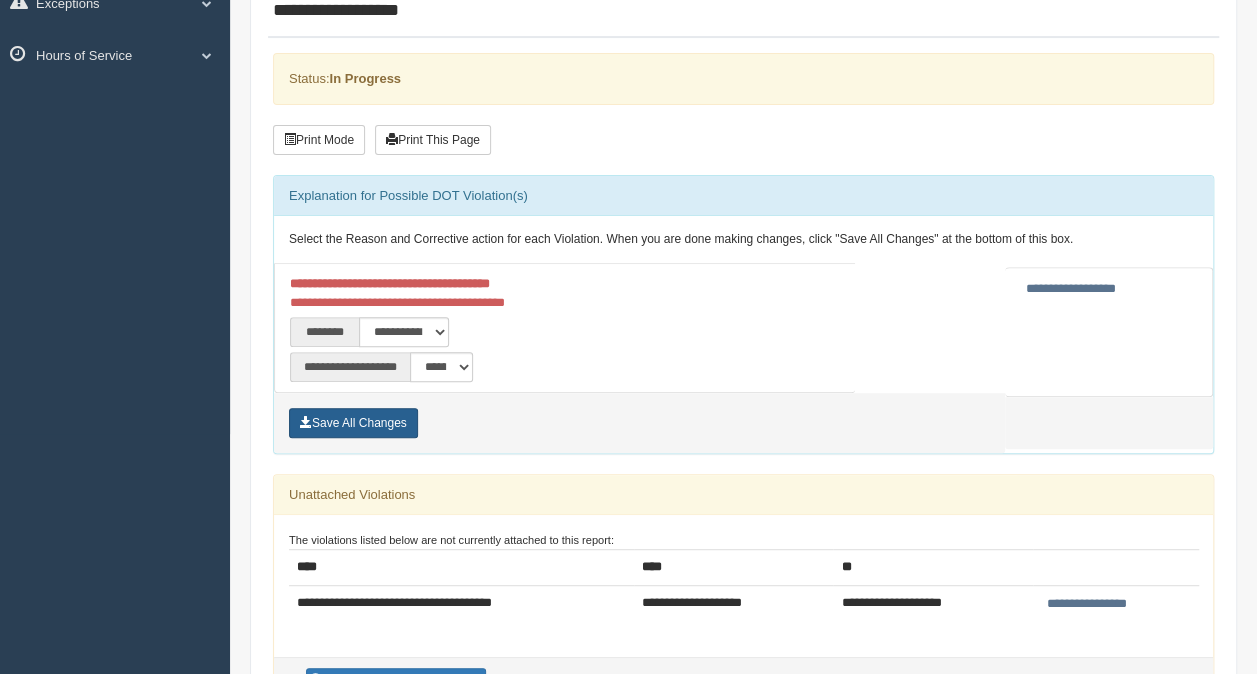 click on "Save All Changes" at bounding box center (353, 423) 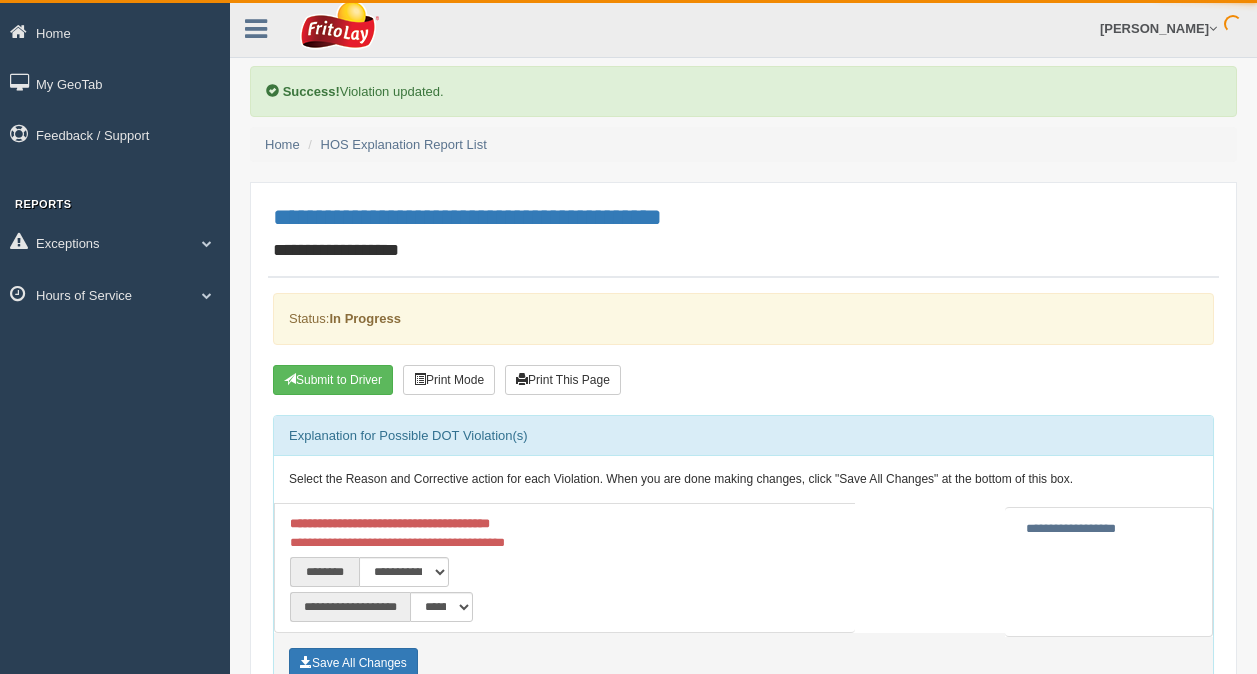 scroll, scrollTop: 0, scrollLeft: 0, axis: both 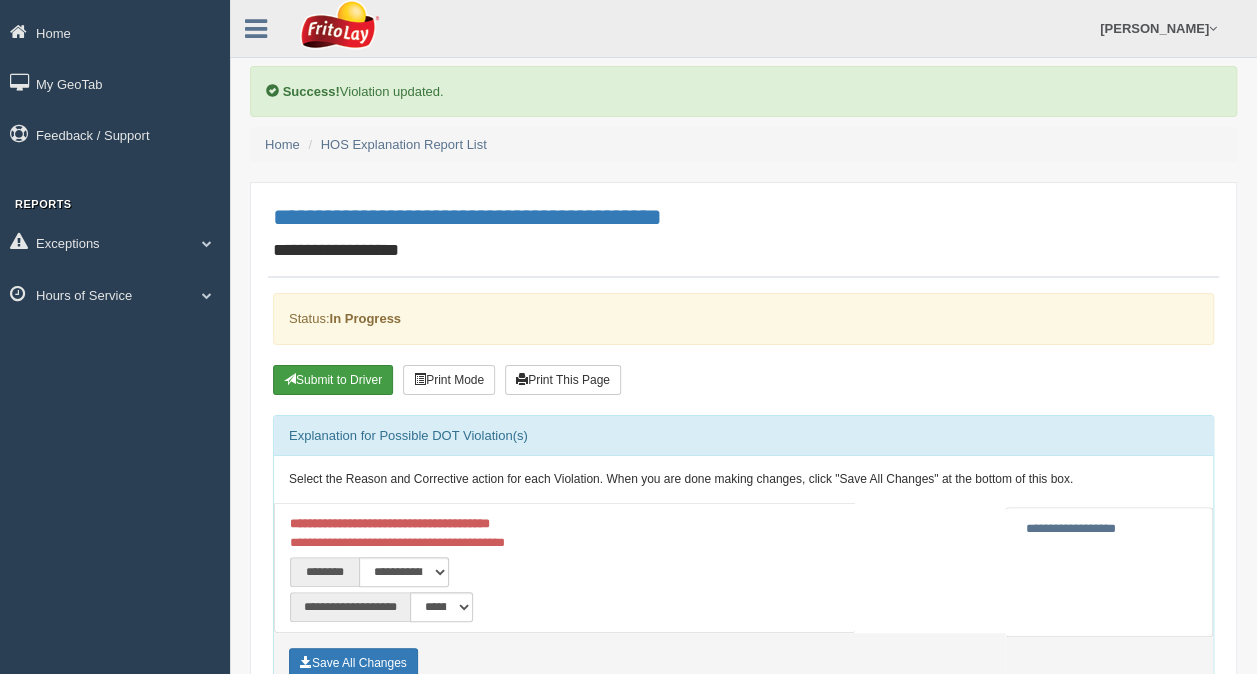 click on "Submit to Driver" at bounding box center [333, 380] 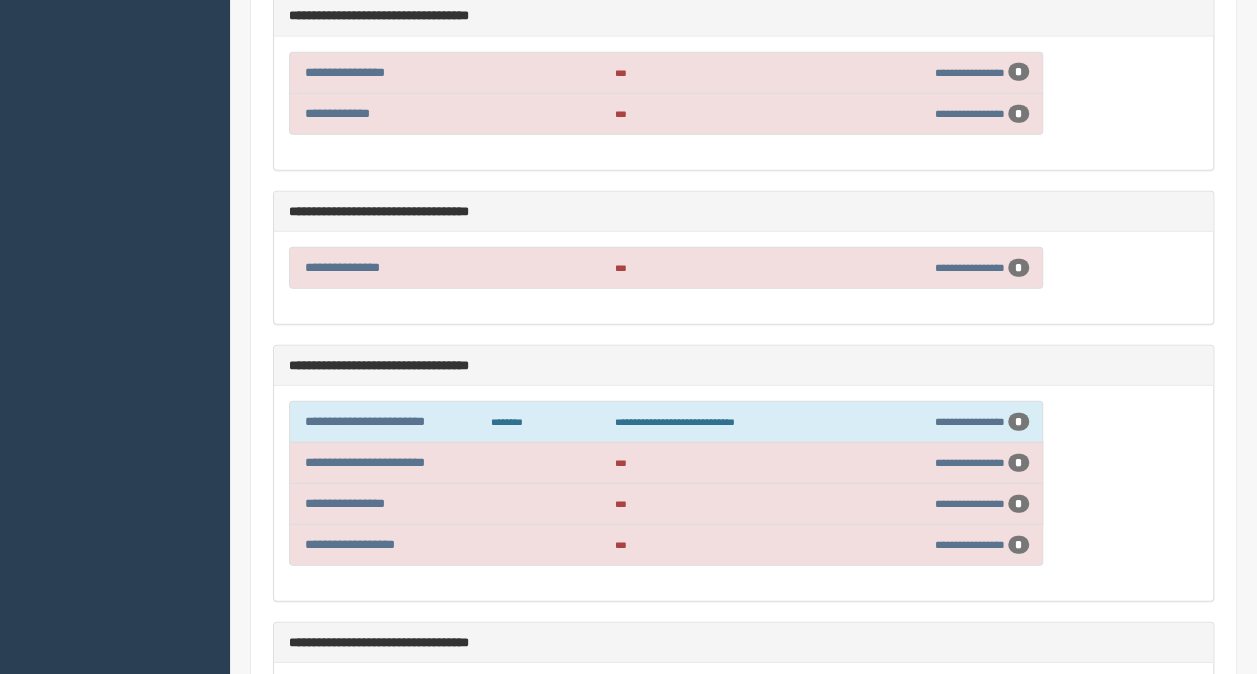 scroll, scrollTop: 2312, scrollLeft: 0, axis: vertical 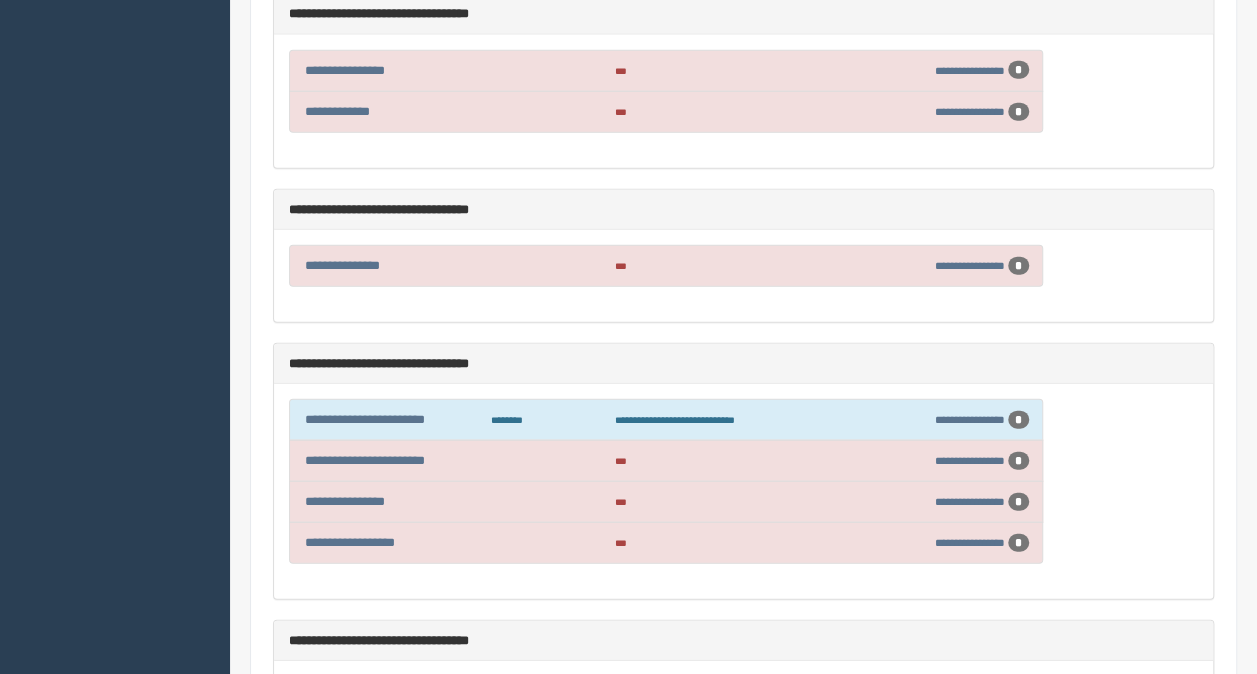 click on "*" at bounding box center (1018, 502) 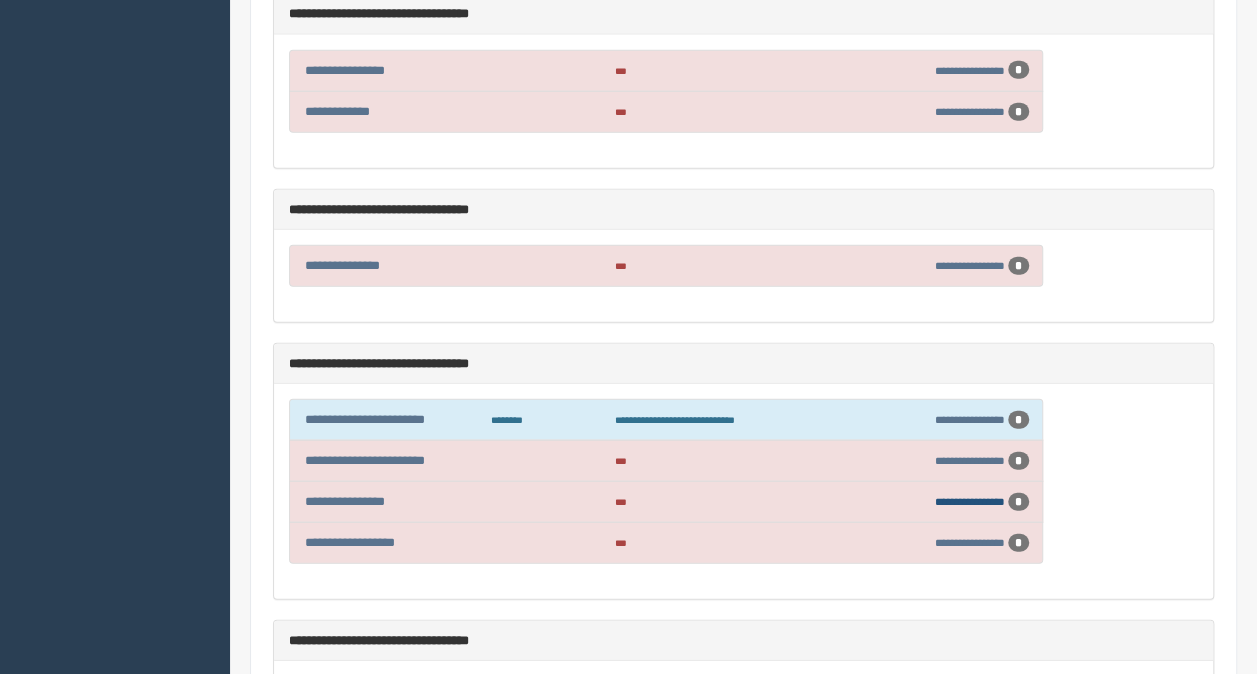 click on "**********" at bounding box center [970, 501] 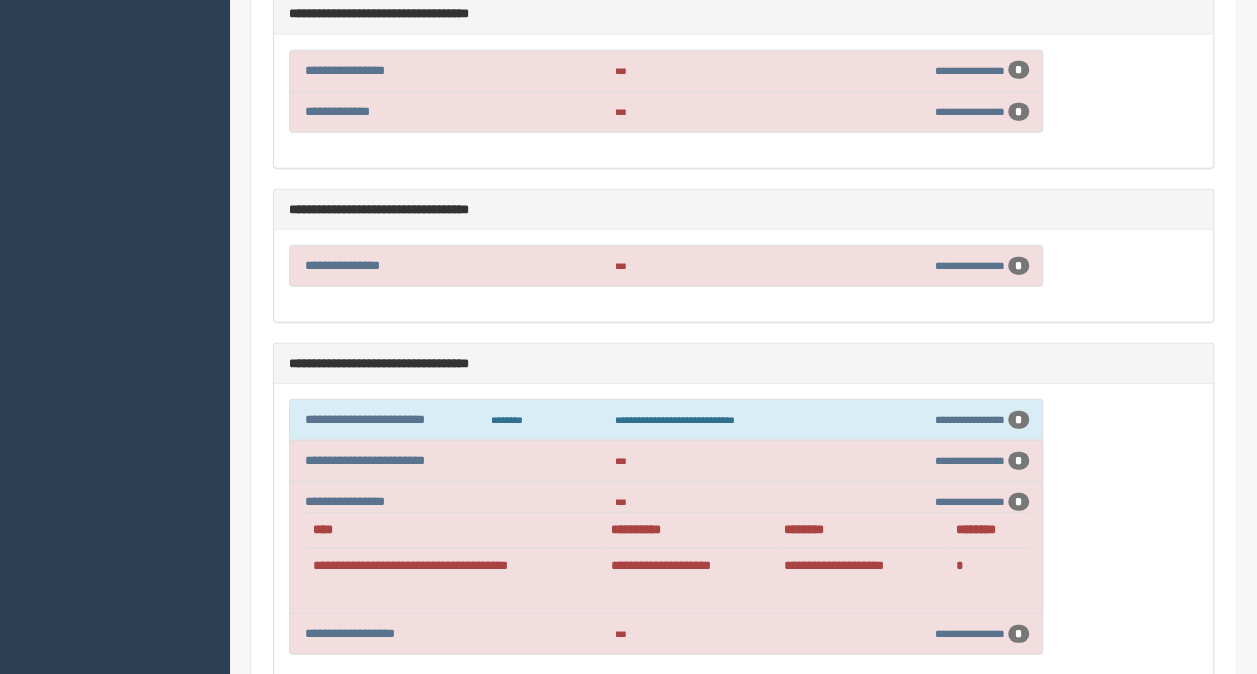 click on "Home
My GeoTab
Feedback / Support
Reports
Exceptions
Critical Engine Events
Critical Engine Event Trend
Safety Exceptions
Safety Exception Trend
Hours of Service
HOS Explanation Reports
HOS Violation Audit Reports
HOS Violations
HOS Violation Trend
Danyelle Denton
Feedback/Support
Log Off
Success!" at bounding box center [628, -287] 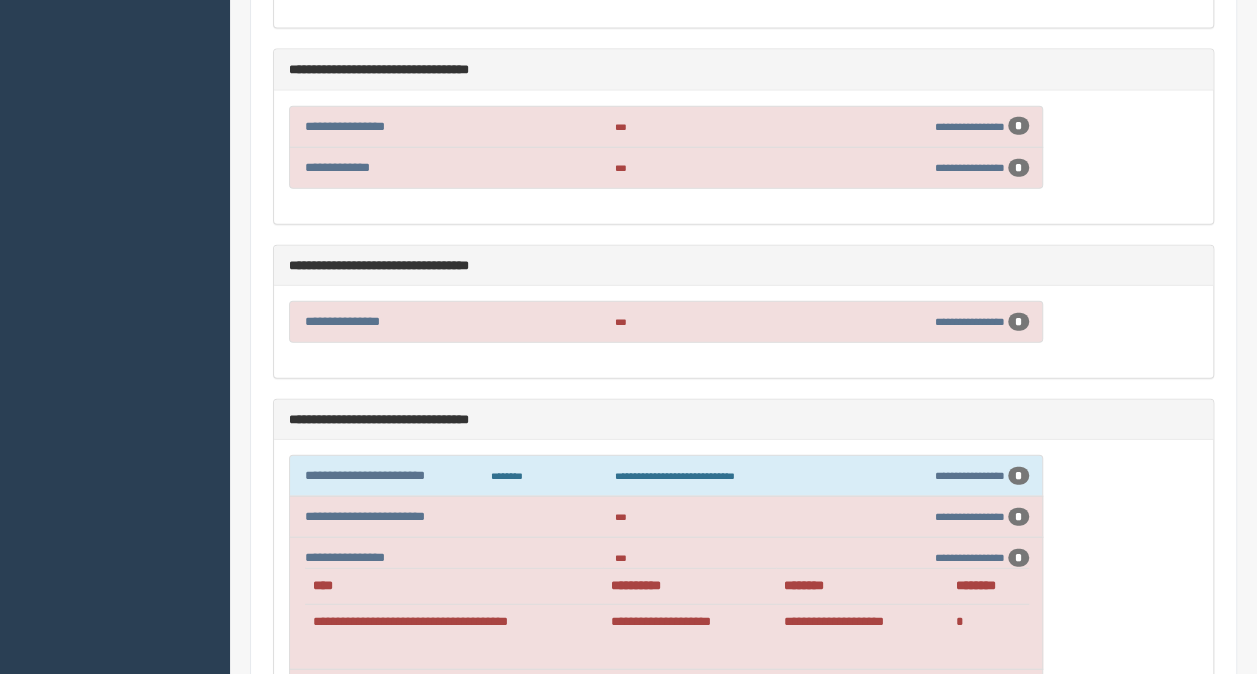 scroll, scrollTop: 2256, scrollLeft: 0, axis: vertical 